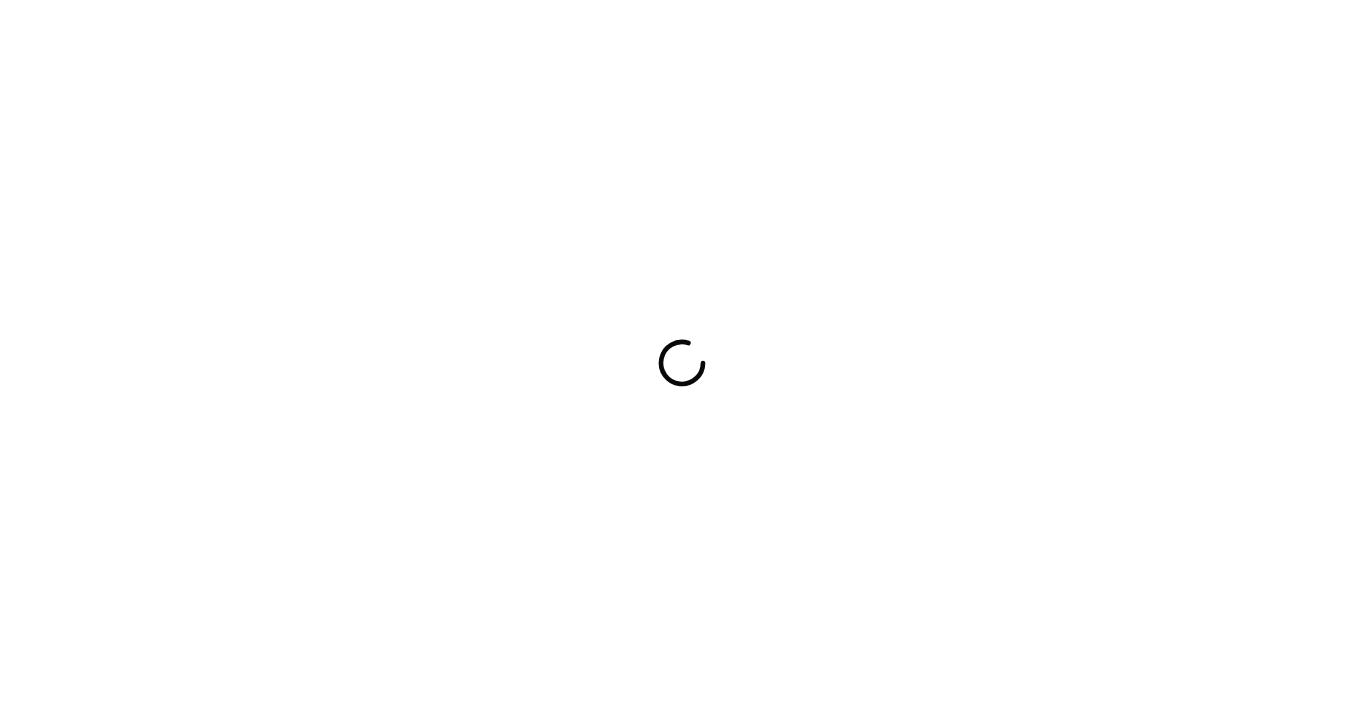 scroll, scrollTop: 0, scrollLeft: 0, axis: both 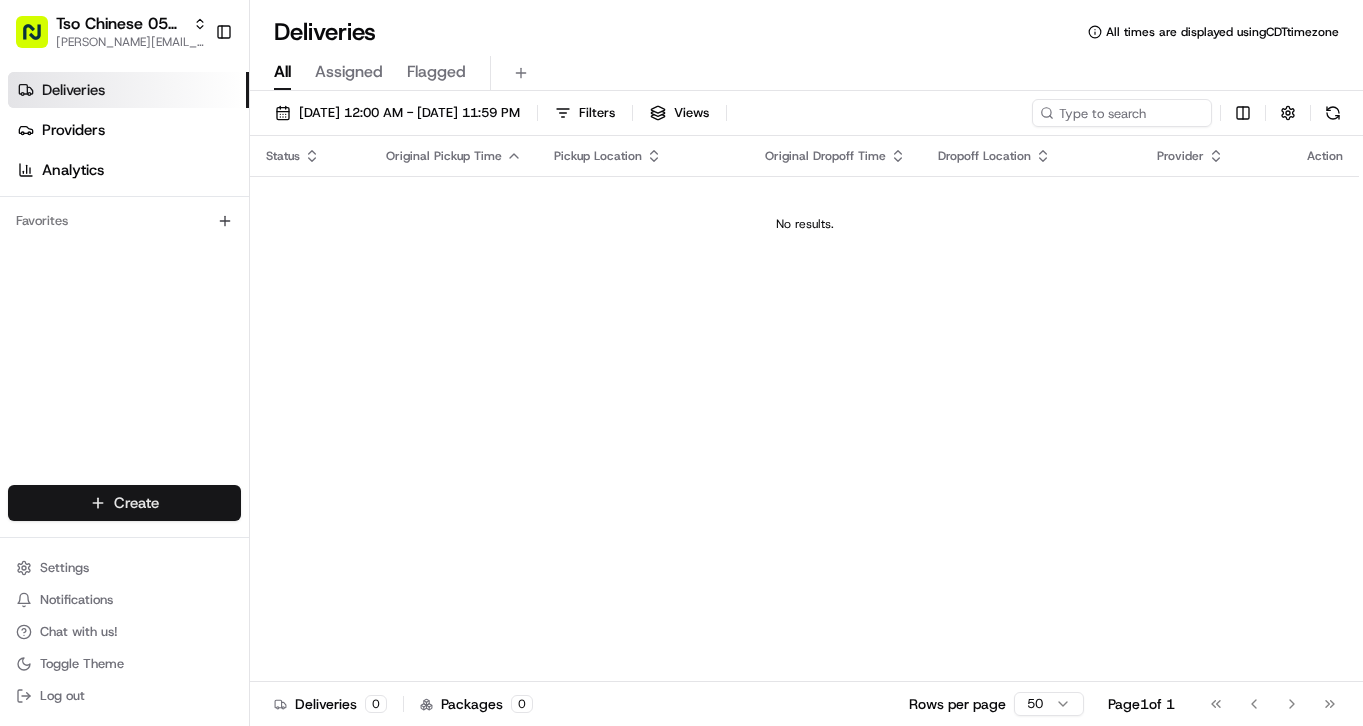click on "Tso Chinese 05 Menchaca [EMAIL_ADDRESS][DOMAIN_NAME] Toggle Sidebar Deliveries Providers Analytics Favorites Main Menu Members & Organization Organization Users Roles Preferences Customization Tracking Orchestration Automations Dispatch Strategy Locations Pickup Locations Dropoff Locations Billing Billing Refund Requests Integrations Notification Triggers Webhooks API Keys Request Logs Create Settings Notifications Chat with us! Toggle Theme Log out Deliveries All times are displayed using  CDT  timezone All Assigned Flagged [DATE] 12:00 AM - [DATE] 11:59 PM Filters Views Status Original Pickup Time Pickup Location Original Dropoff Time Dropoff Location Provider Action No results. Deliveries 0 Packages 0 Rows per page 50 Page  1  of   1 Go to first page Go to previous page Go to next page Go to last page
Create Create" at bounding box center (681, 363) 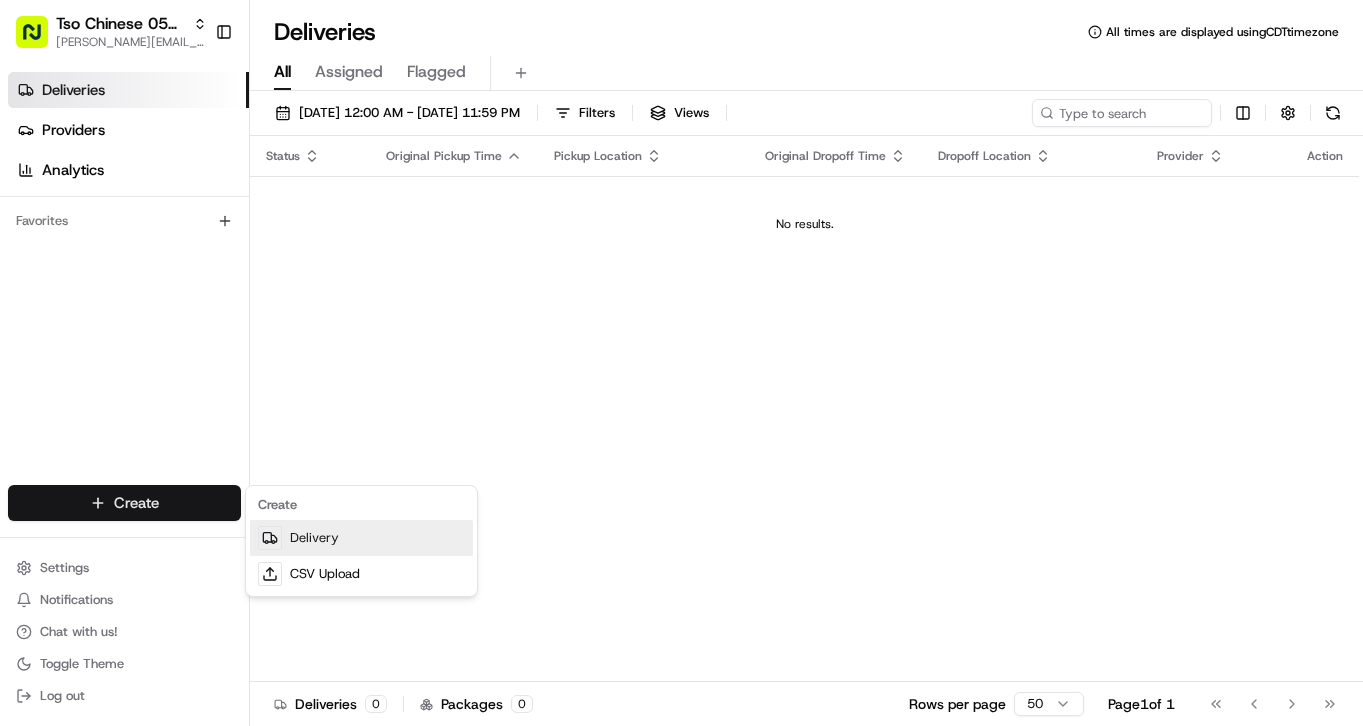 click on "Delivery" at bounding box center [361, 538] 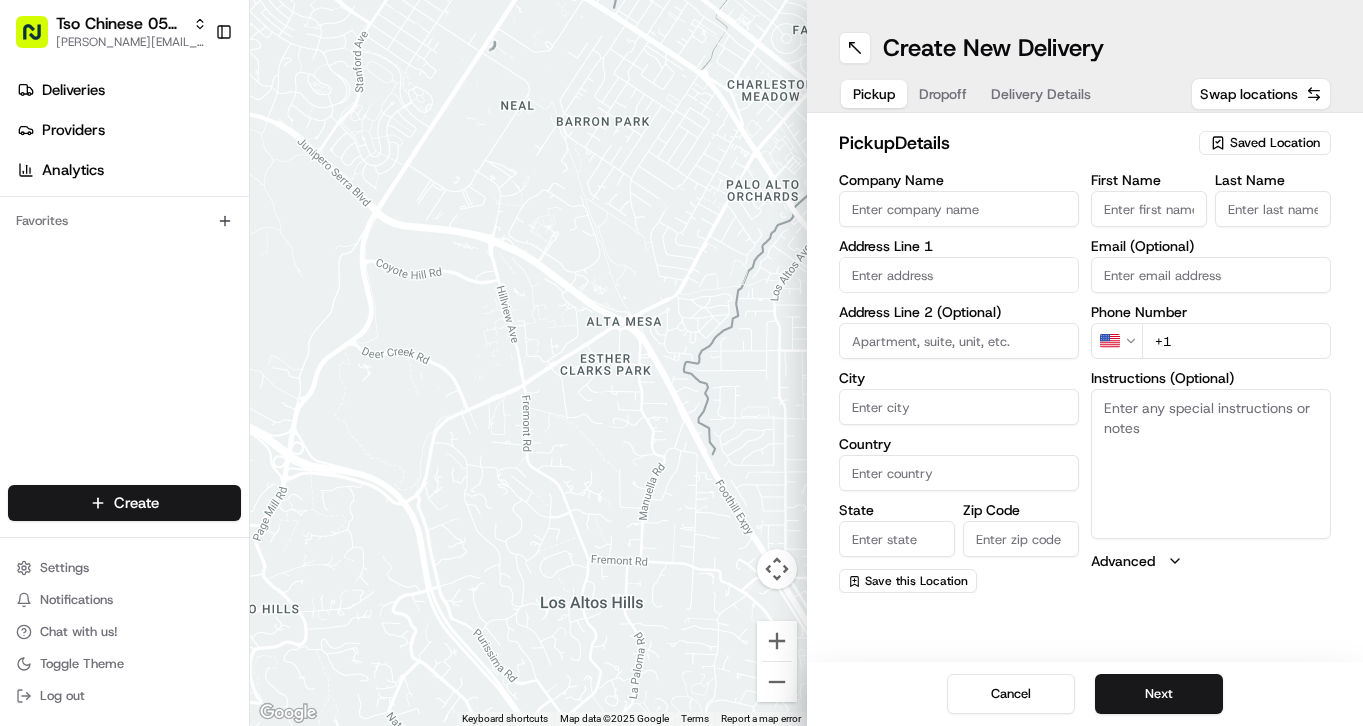 click on "Saved Location" at bounding box center [1275, 143] 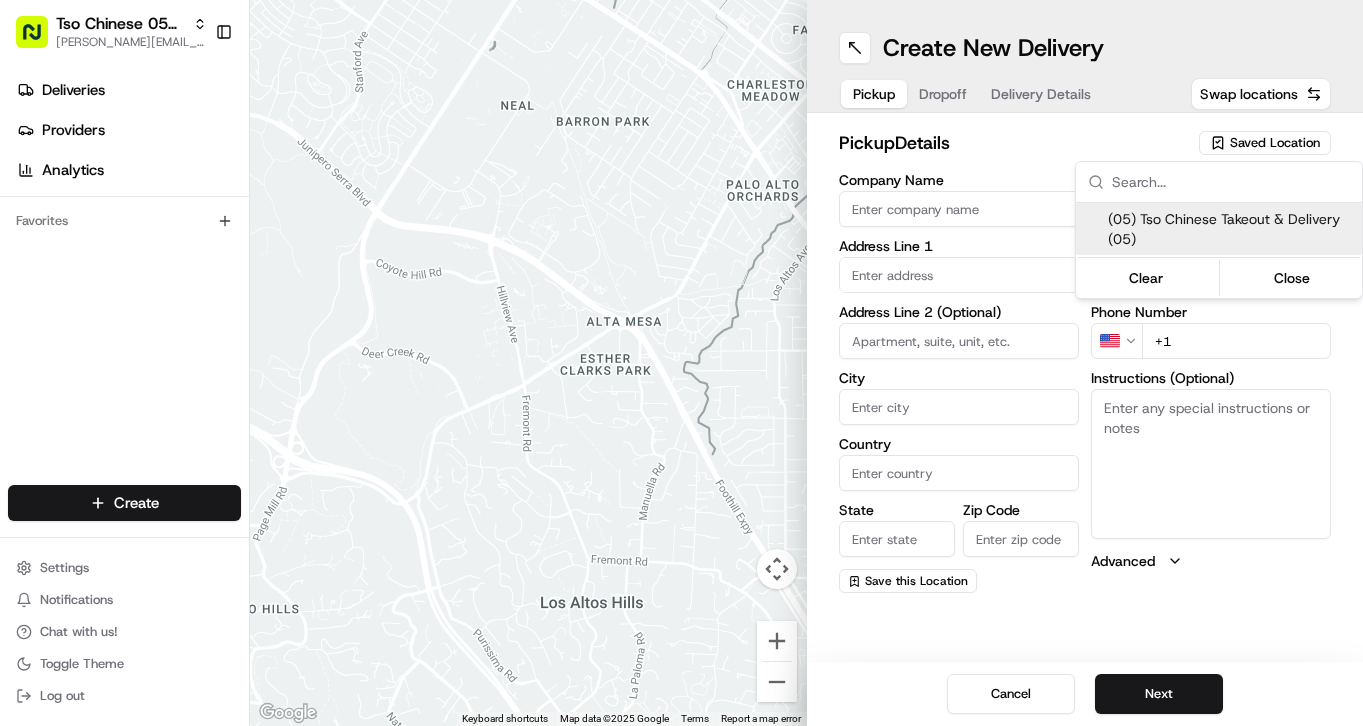 click on "Tso Chinese 05 Menchaca [EMAIL_ADDRESS][DOMAIN_NAME] Toggle Sidebar Deliveries Providers Analytics Favorites Main Menu Members & Organization Organization Users Roles Preferences Customization Tracking Orchestration Automations Dispatch Strategy Locations Pickup Locations Dropoff Locations Billing Billing Refund Requests Integrations Notification Triggers Webhooks API Keys Request Logs Create Settings Notifications Chat with us! Toggle Theme Log out ← Move left → Move right ↑ Move up ↓ Move down + Zoom in - Zoom out Home Jump left by 75% End Jump right by 75% Page Up Jump up by 75% Page Down Jump down by 75% To navigate, press the arrow keys. Keyboard shortcuts Map Data Map data ©2025 Google Map data ©2025 Google 500 m  Click to toggle between metric and imperial units Terms Report a map error Create New Delivery Pickup Dropoff Delivery Details Swap locations pickup  Details Saved Location Company Name Address Line 1 Address Line 2 (Optional) City Country State Zip Code Save this Location US" at bounding box center [681, 363] 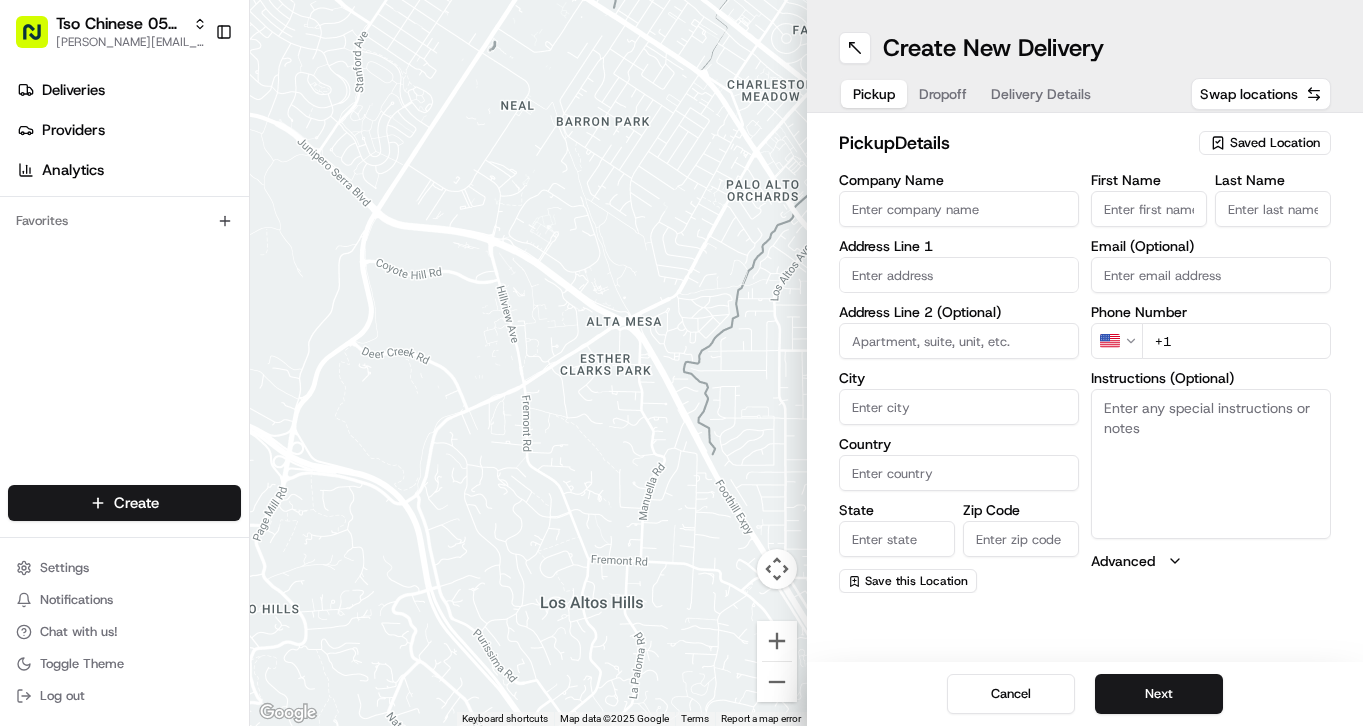 click at bounding box center (959, 275) 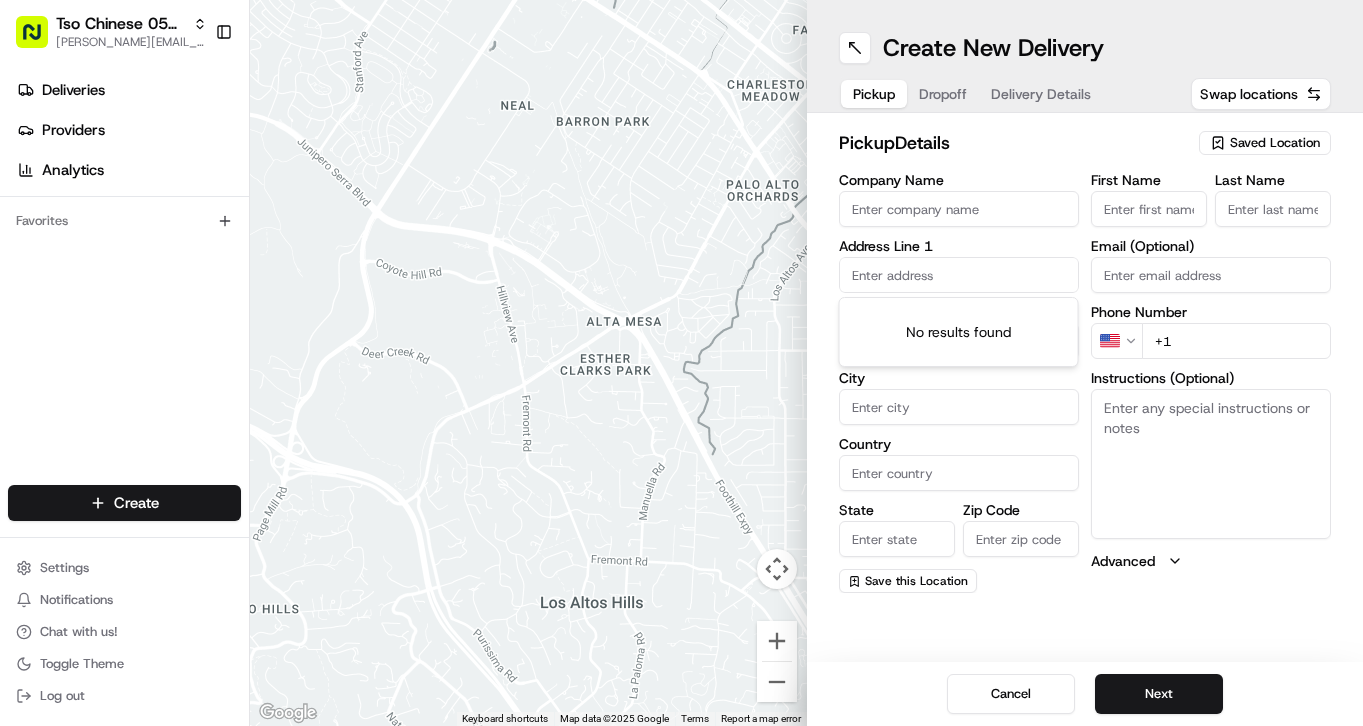 click at bounding box center (959, 275) 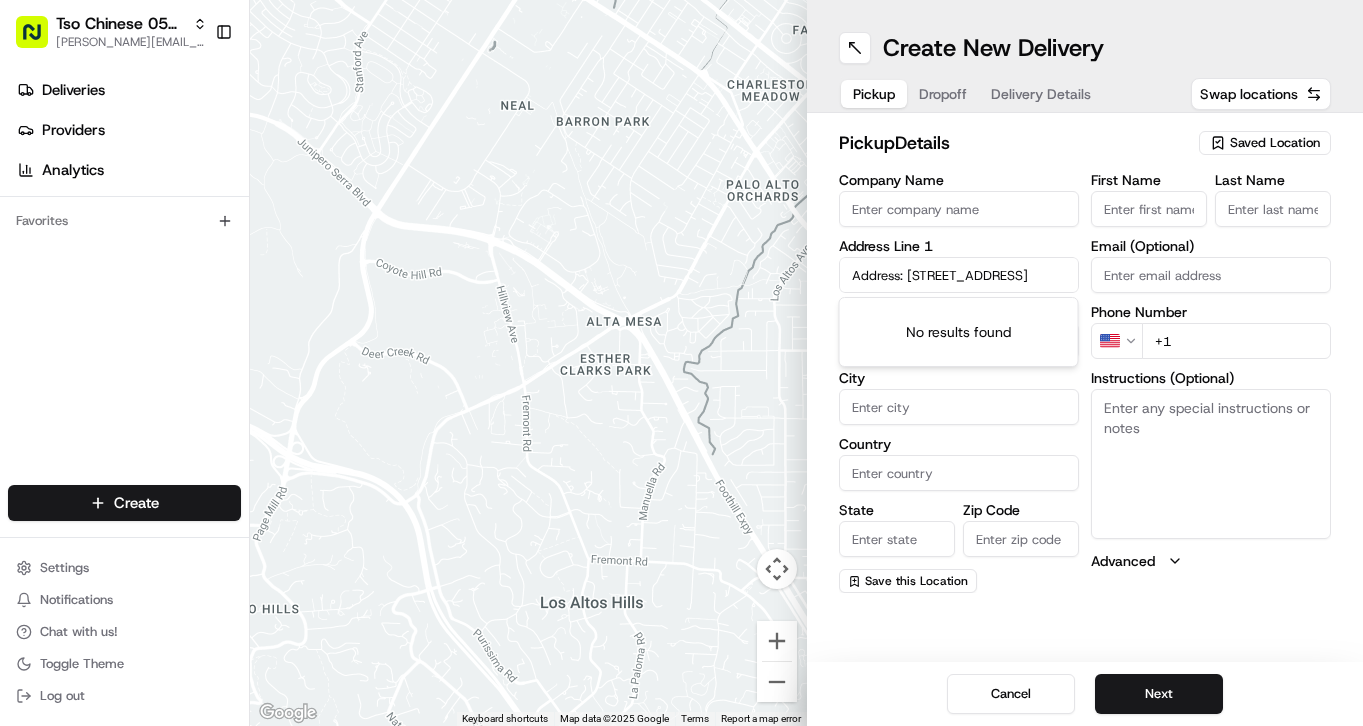 scroll, scrollTop: 0, scrollLeft: 54, axis: horizontal 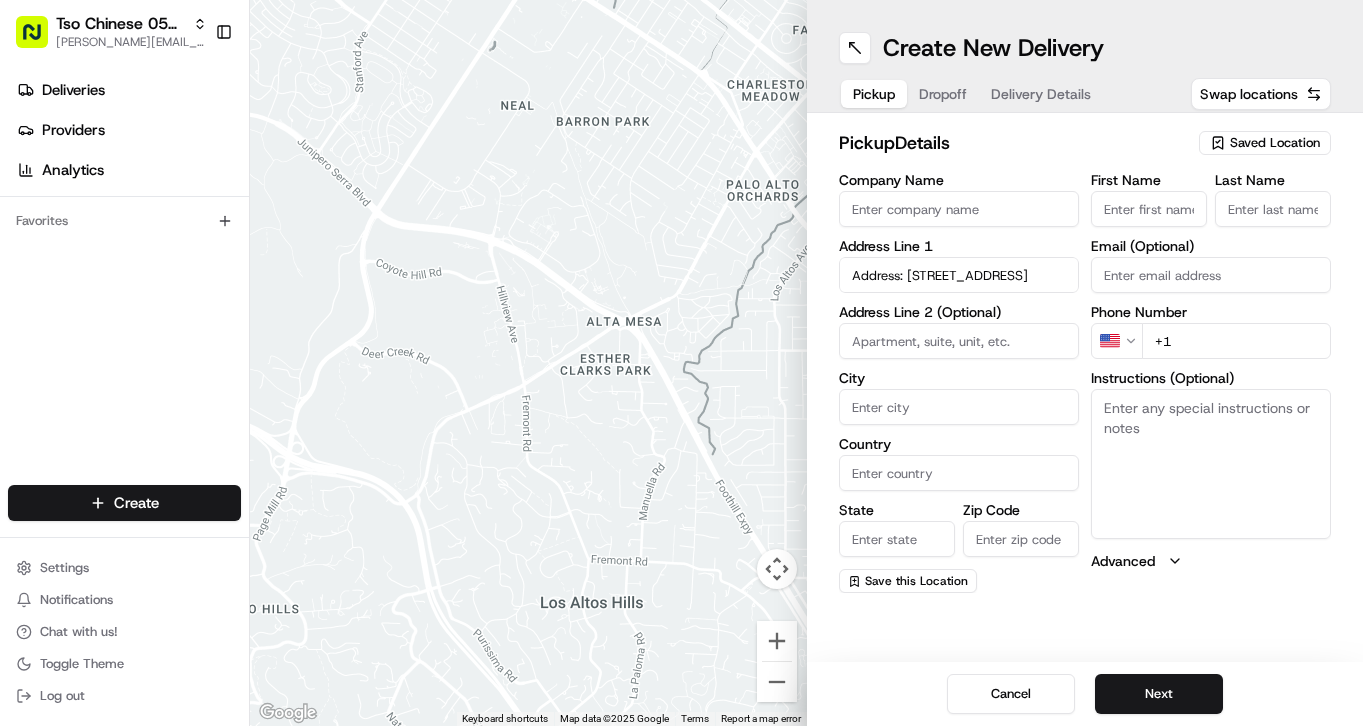 click on "+1" at bounding box center (1236, 341) 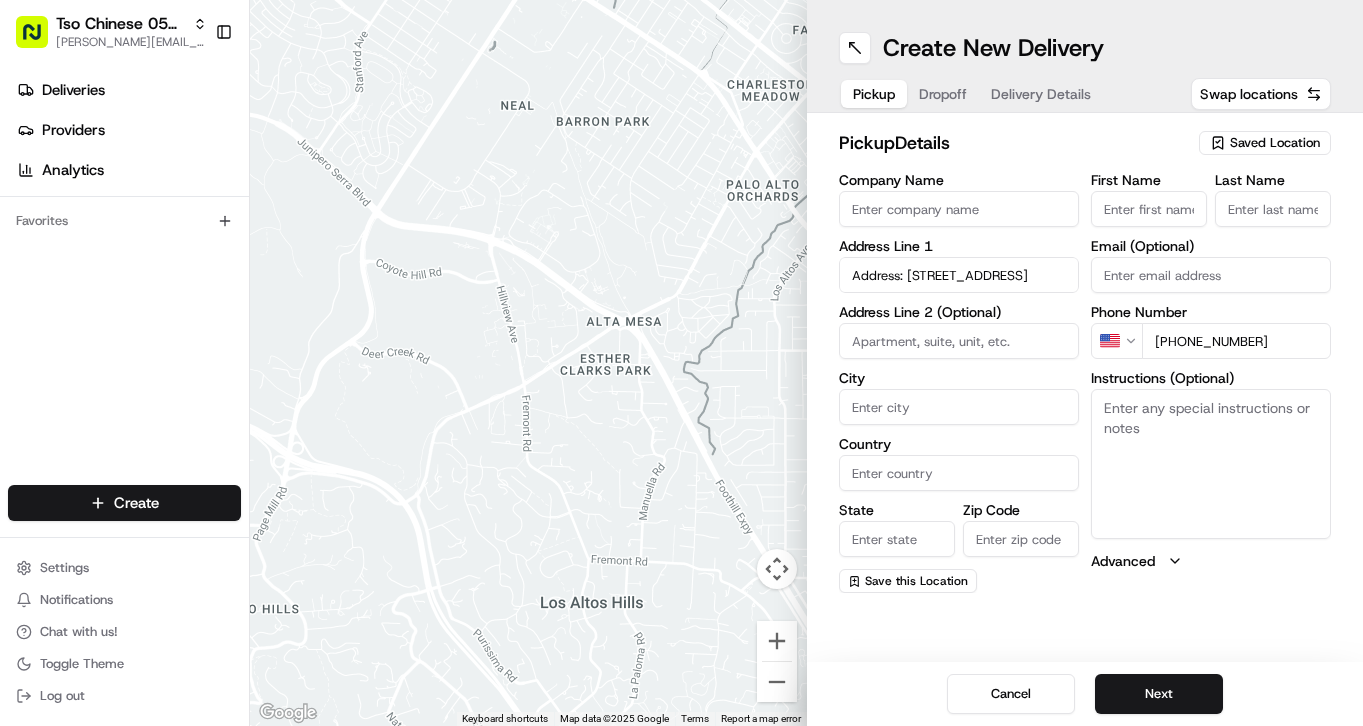 type on "[PHONE_NUMBER]" 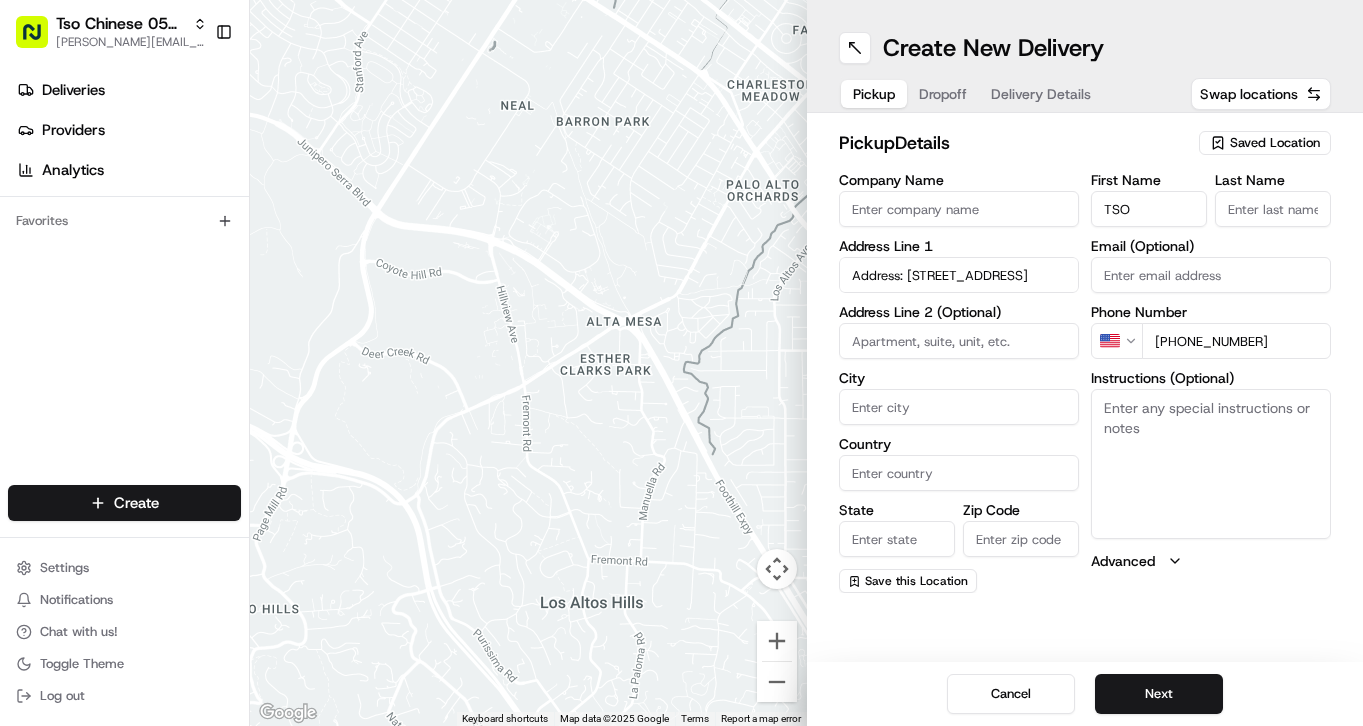 type on "TSO" 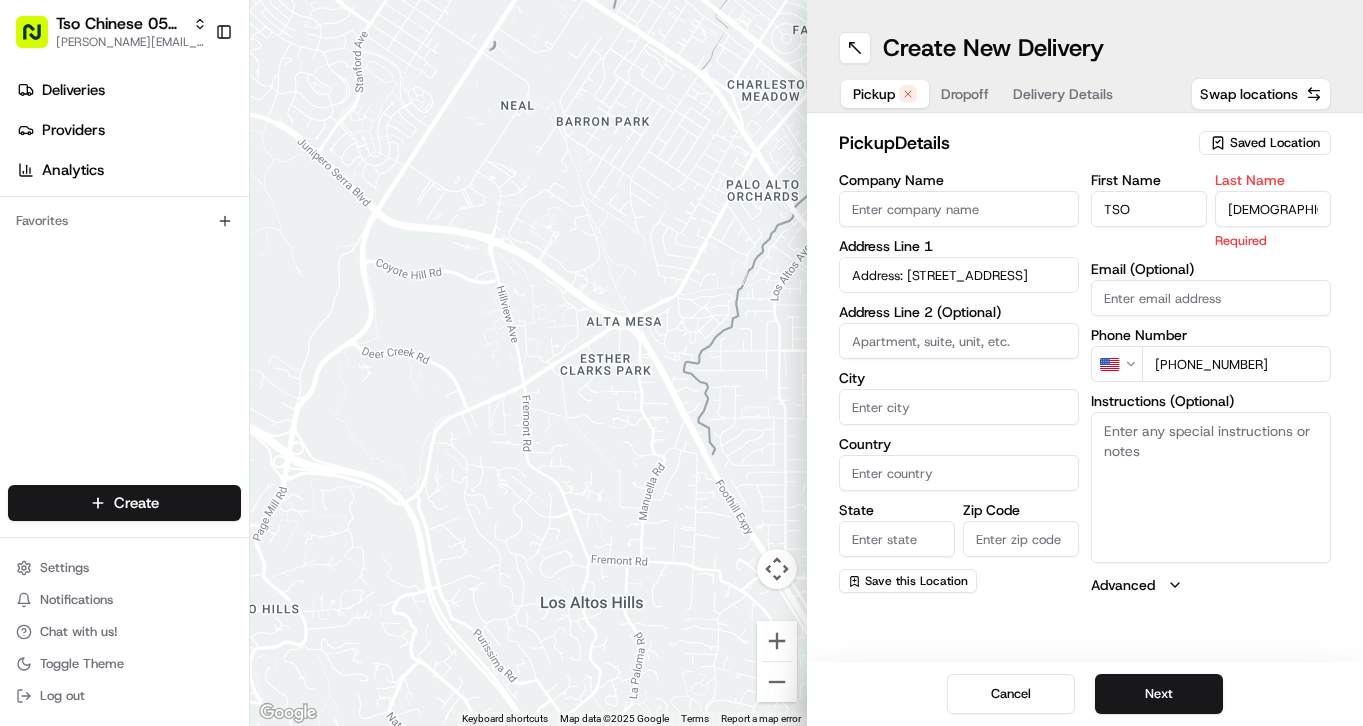 type on "[DEMOGRAPHIC_DATA]" 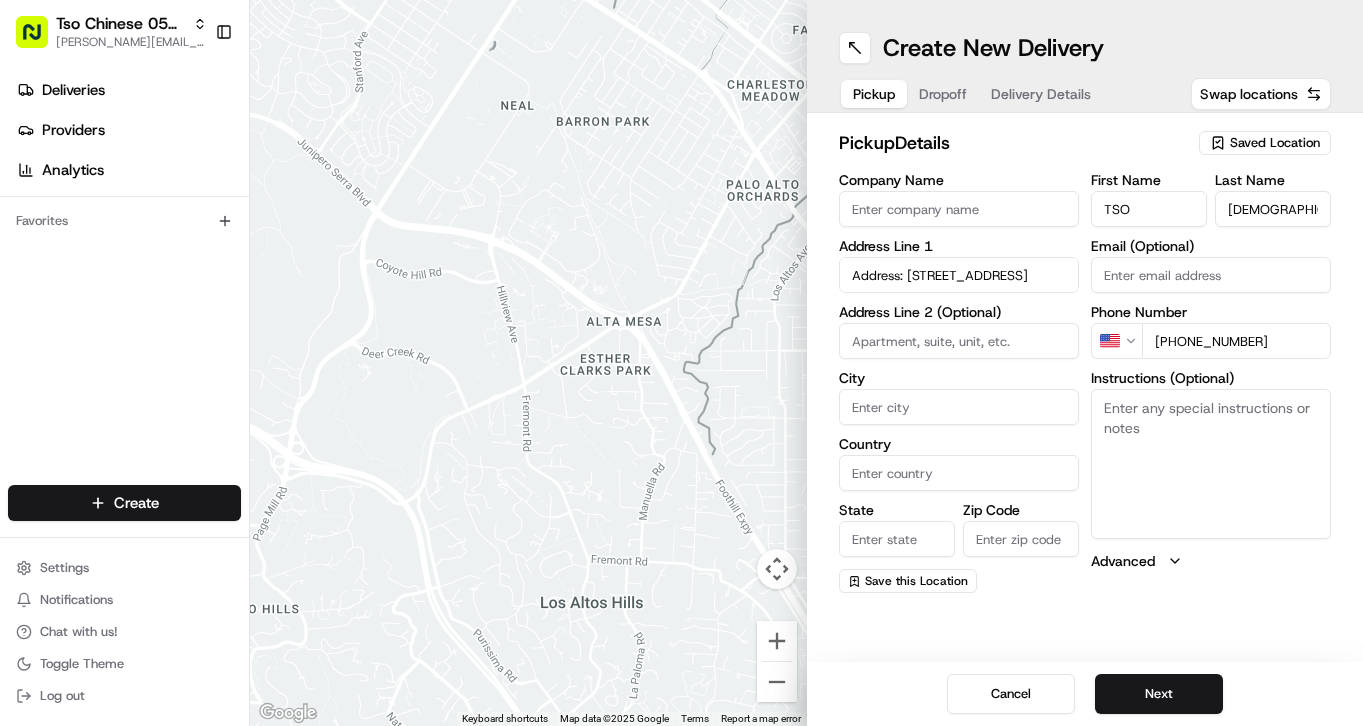 click on "Create New Delivery Pickup Dropoff Delivery Details Swap locations pickup  Details Saved Location Company Name Address Line 1 Address: [STREET_ADDRESS] Address Line 2 (Optional) City Country State Zip Code Save this Location First Name [PERSON_NAME] Last Name CHINESE Email (Optional) Phone Number US [PHONE_NUMBER] Instructions (Optional) Advanced Cancel Next" at bounding box center [1085, 363] 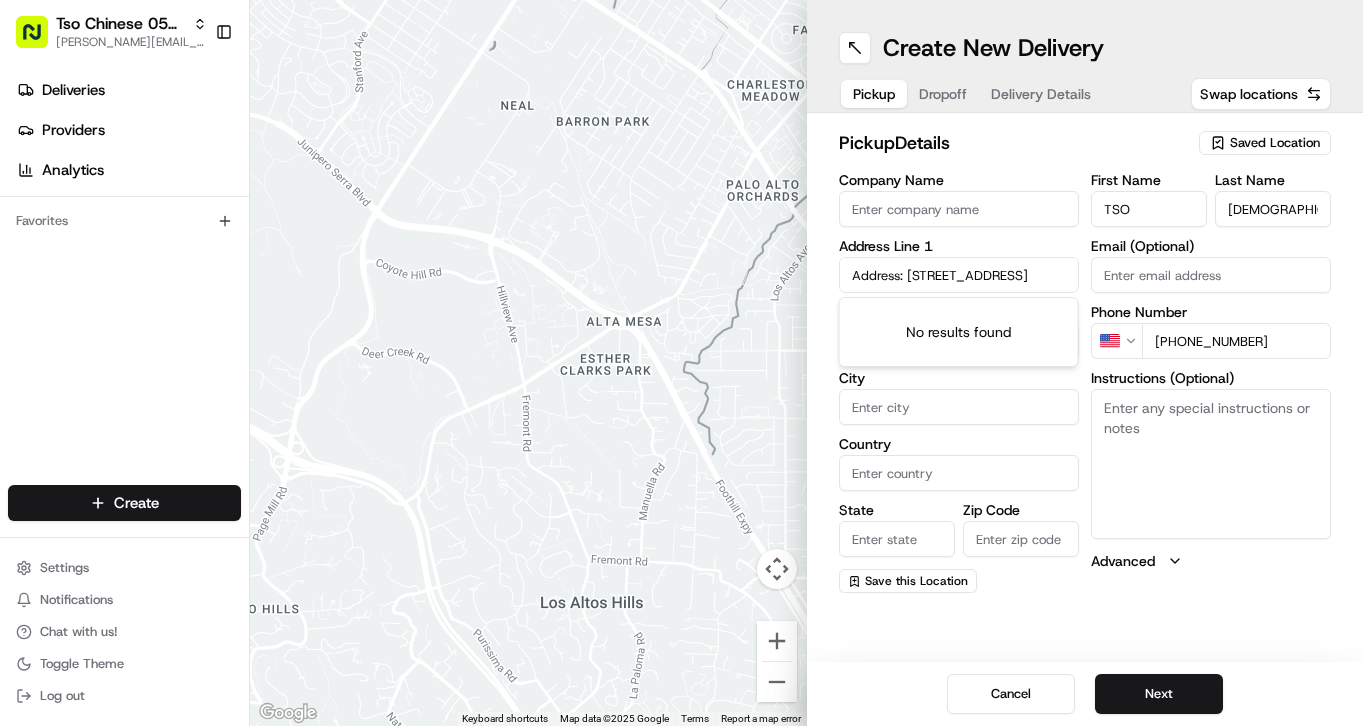 click on "Address: [STREET_ADDRESS]" at bounding box center [959, 275] 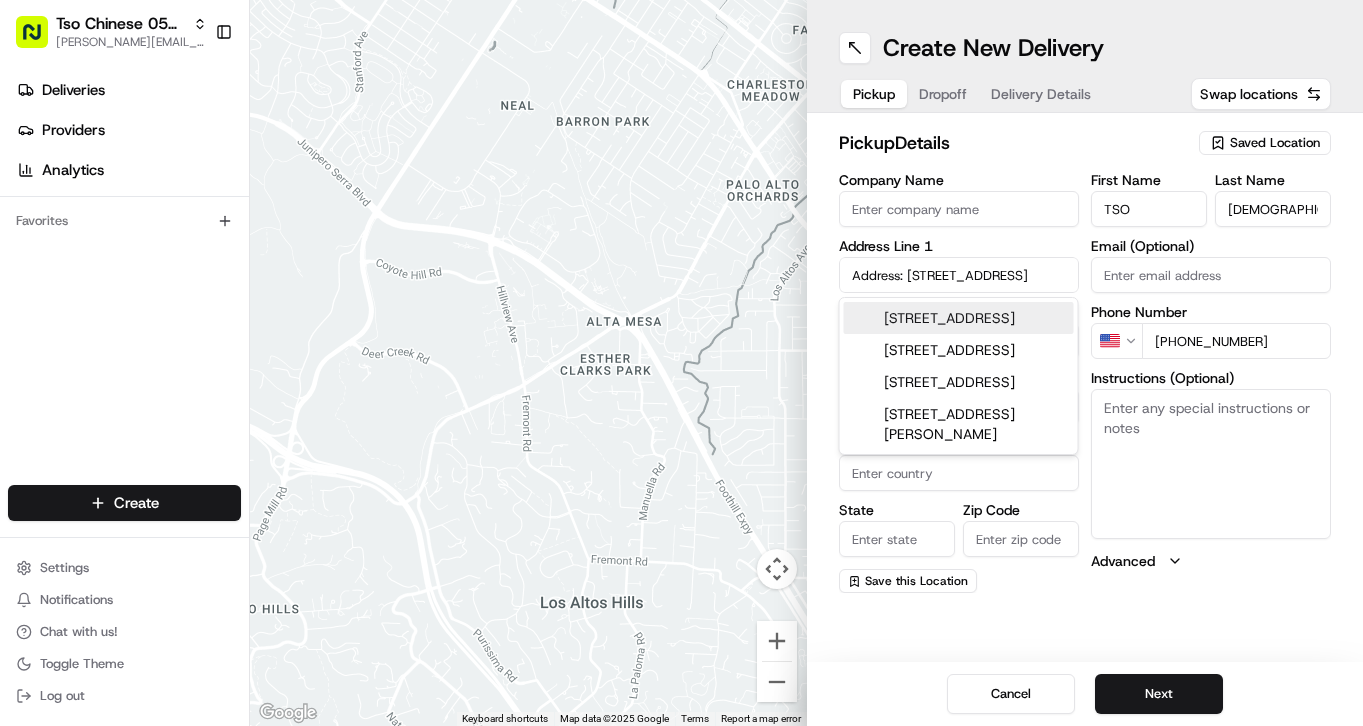 scroll, scrollTop: 0, scrollLeft: 2, axis: horizontal 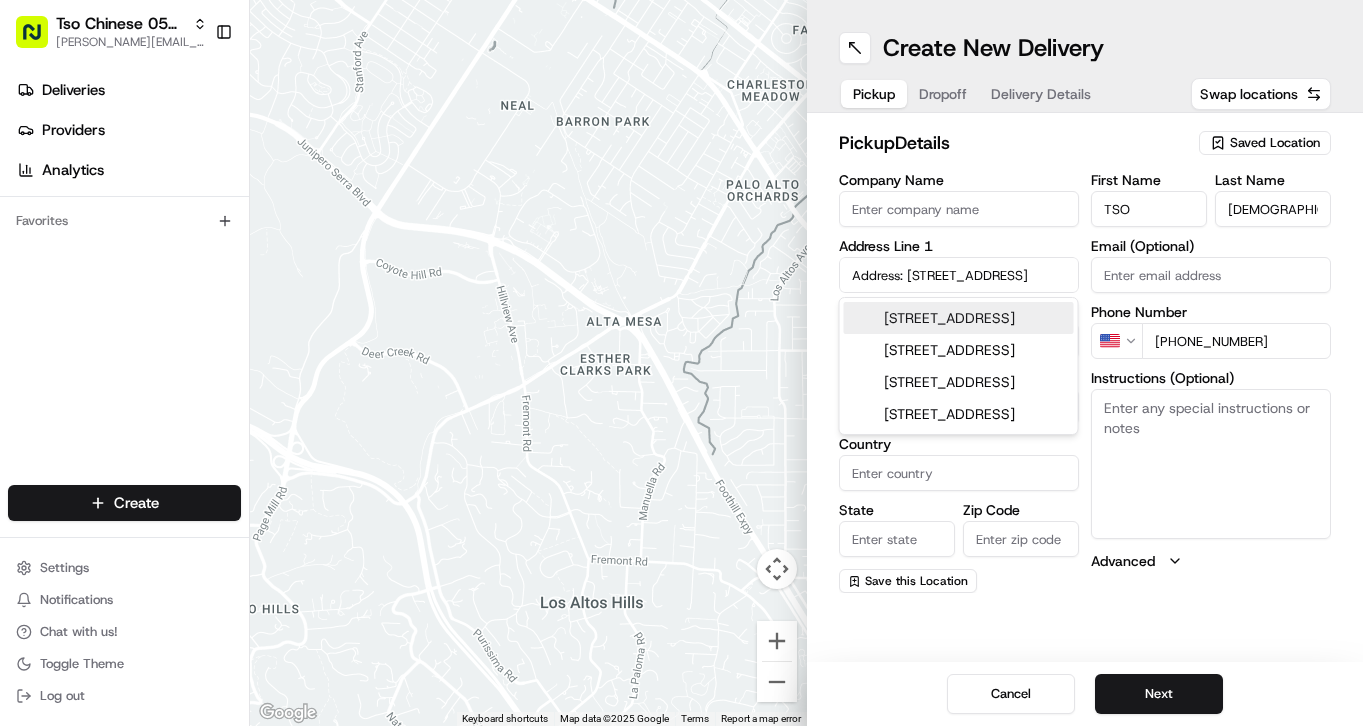 click on "[STREET_ADDRESS]" at bounding box center (959, 318) 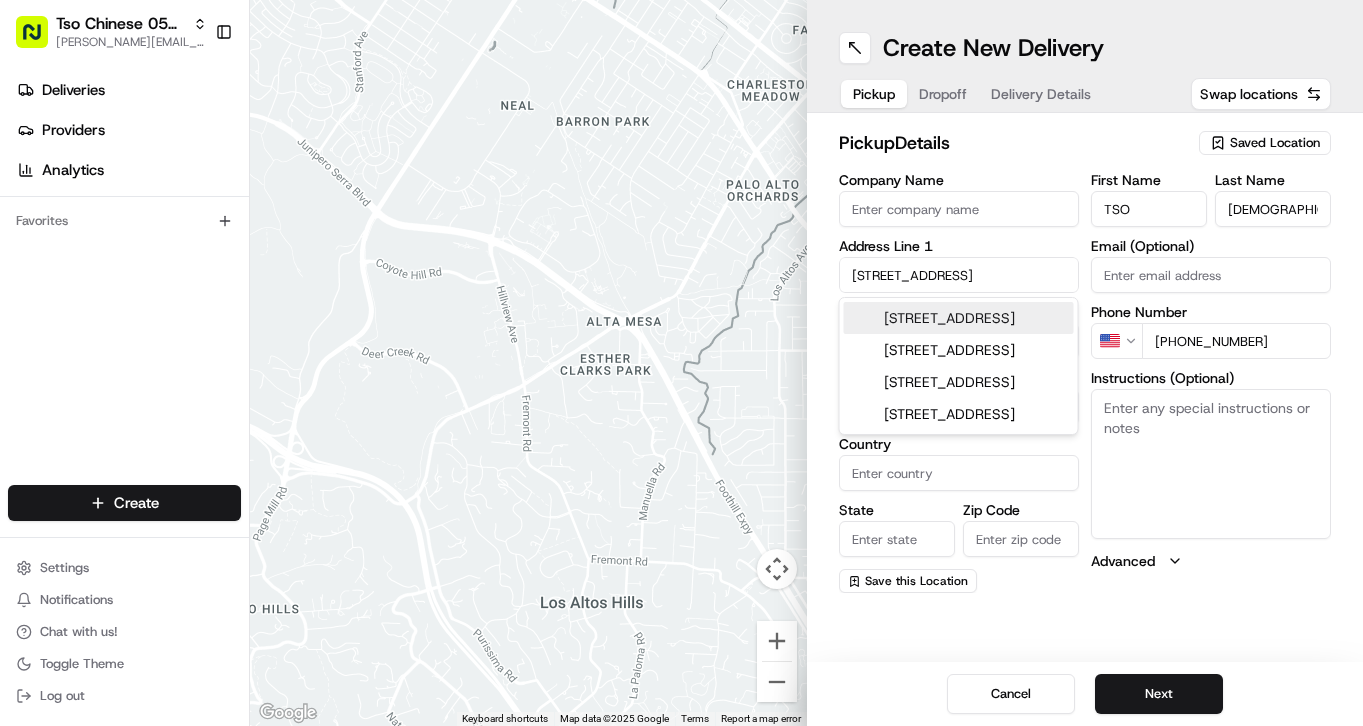 type on "[STREET_ADDRESS]" 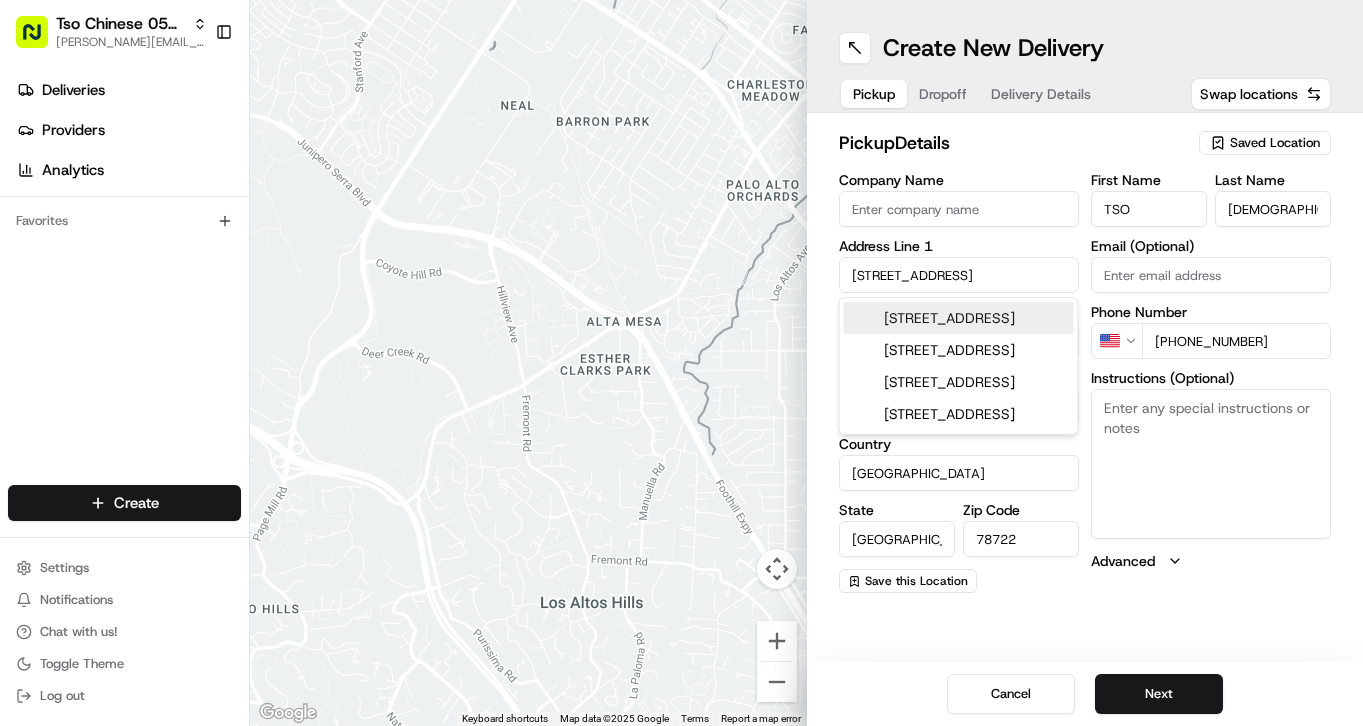 type on "[STREET_ADDRESS]" 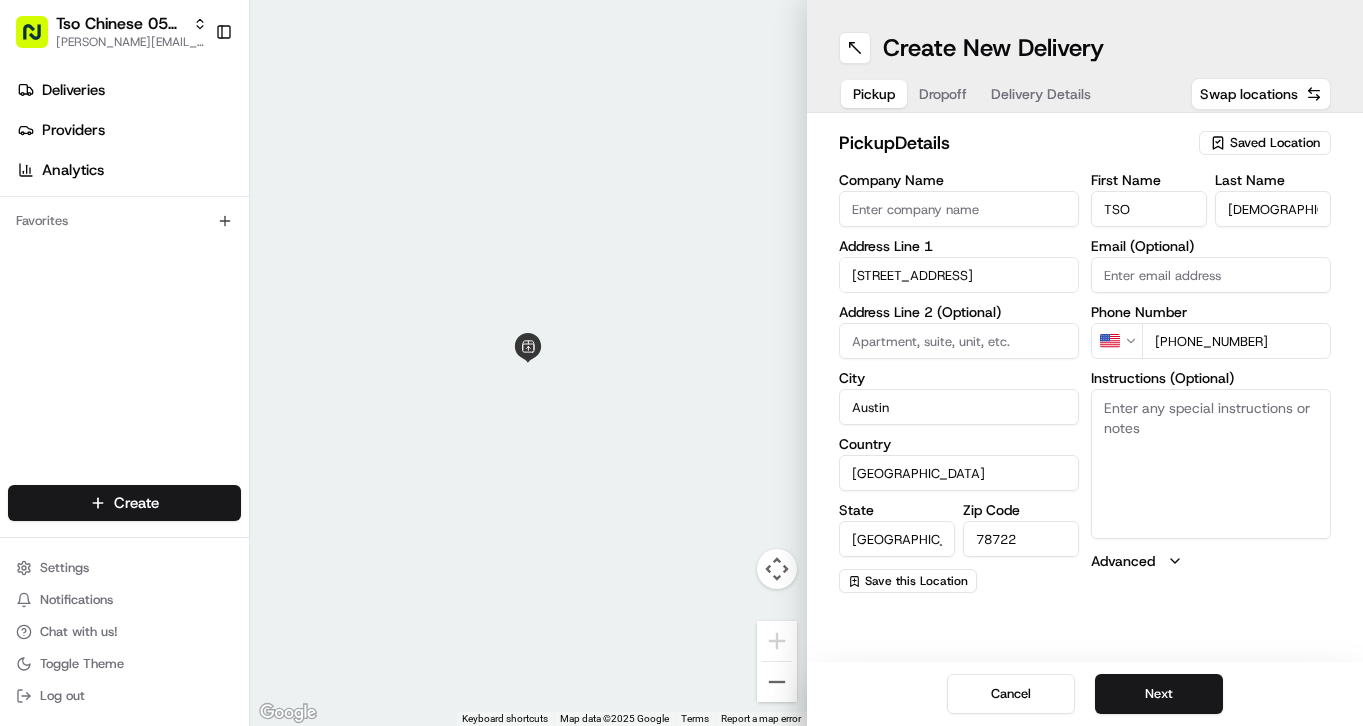 click on "Instructions (Optional)" at bounding box center (1211, 464) 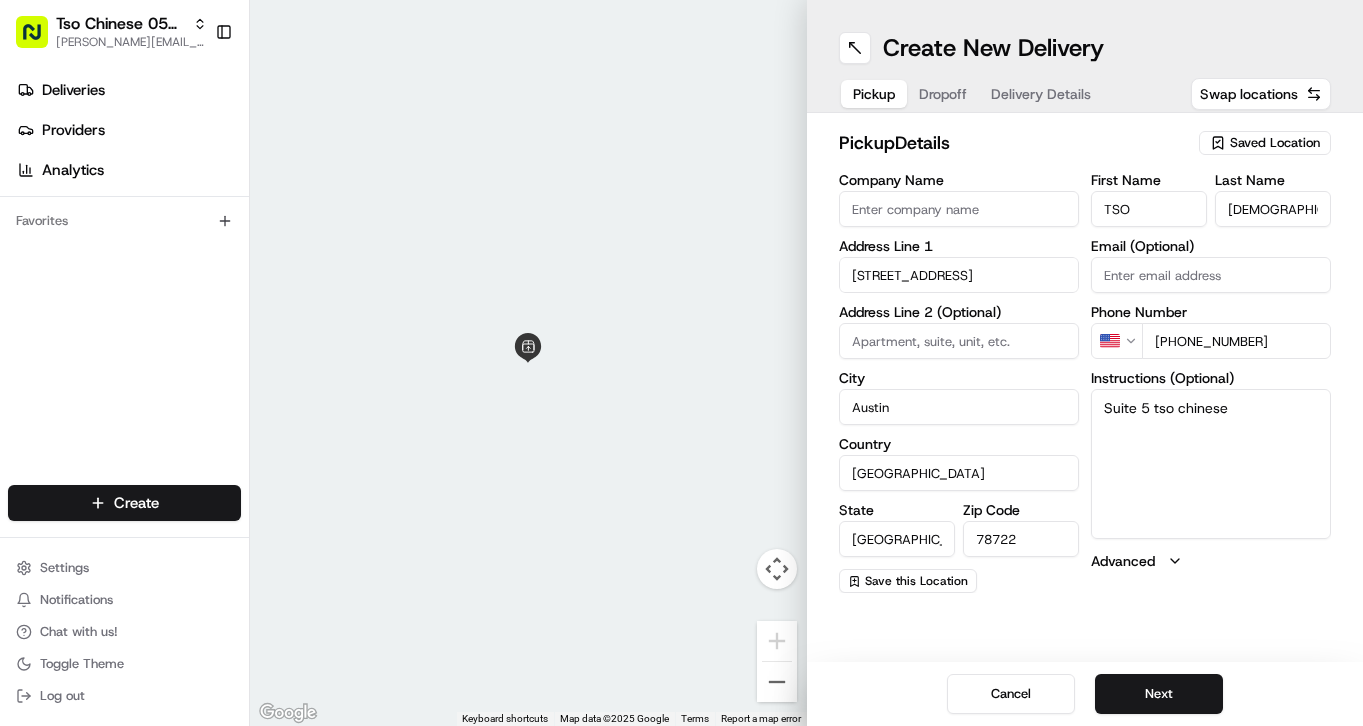 type on "Suite 5 tso chinese" 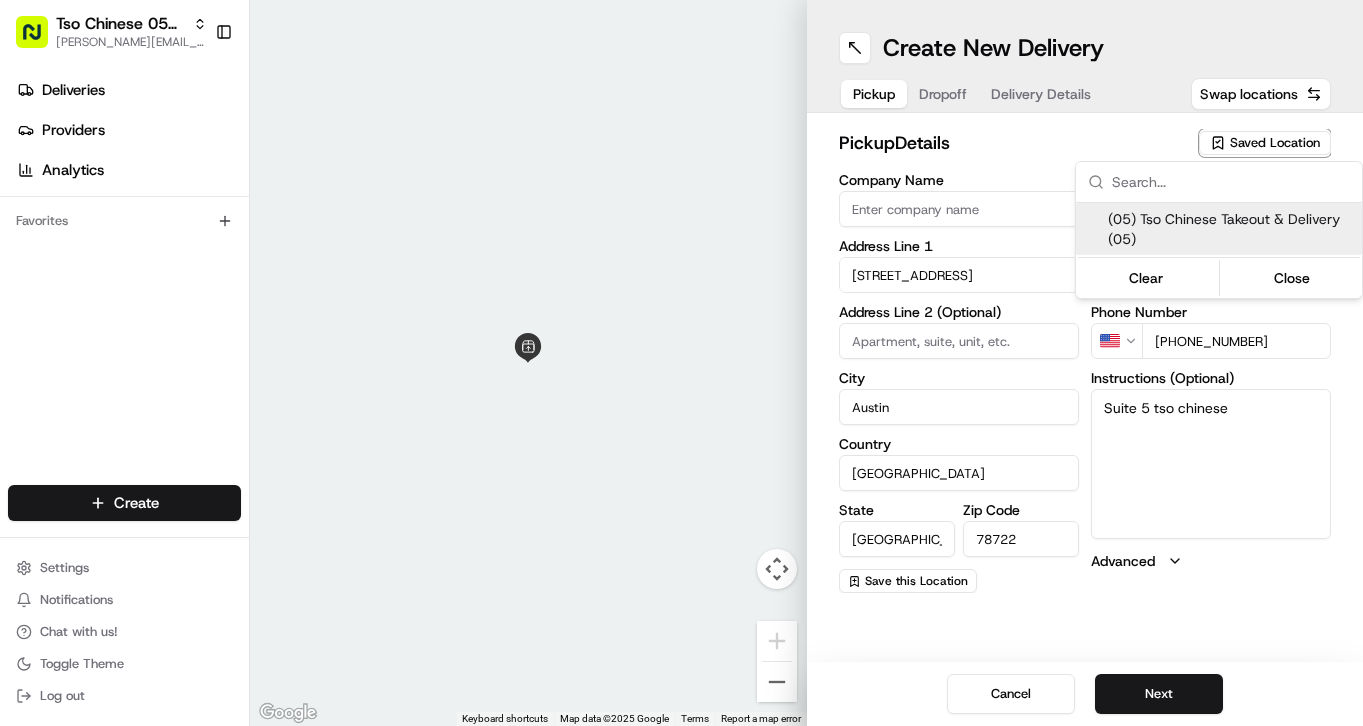 click on "(05) Tso Chinese Takeout & Delivery (05)" at bounding box center (1231, 229) 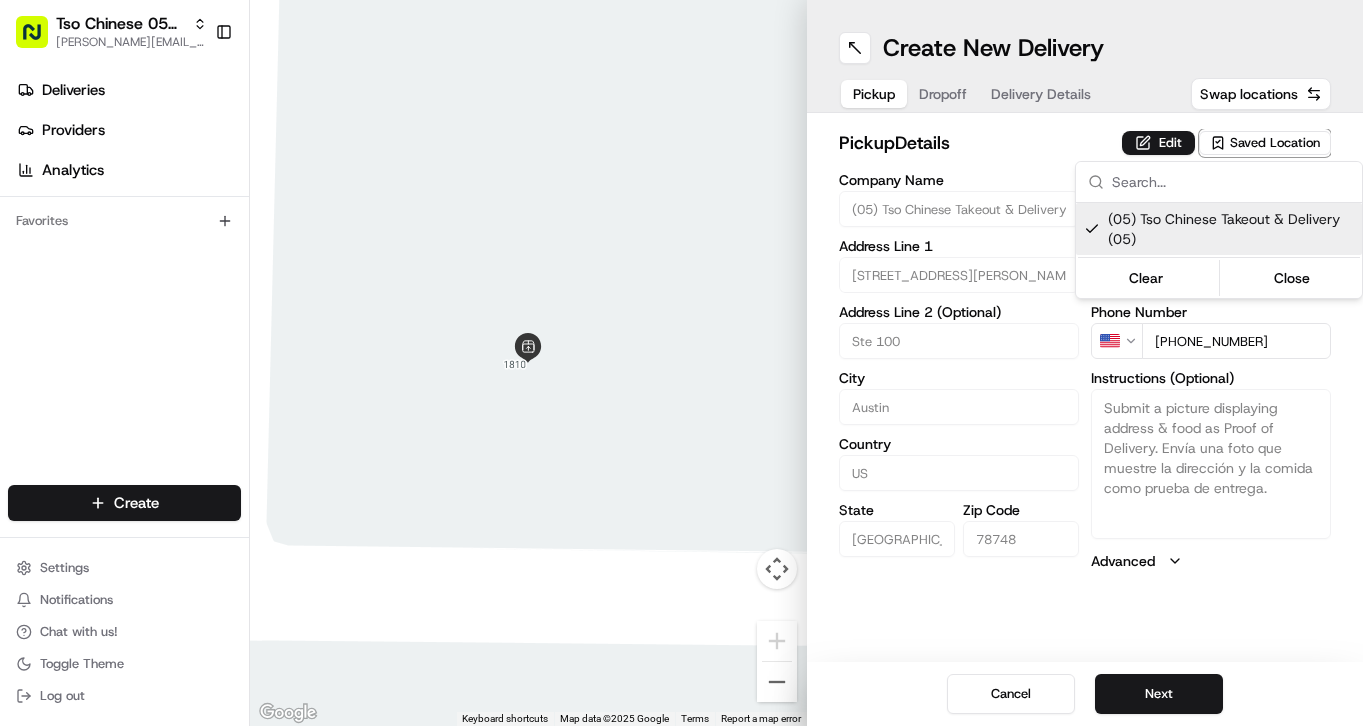 click on "Tso Chinese 05 Menchaca [EMAIL_ADDRESS][DOMAIN_NAME] Toggle Sidebar Deliveries Providers Analytics Favorites Main Menu Members & Organization Organization Users Roles Preferences Customization Tracking Orchestration Automations Dispatch Strategy Locations Pickup Locations Dropoff Locations Billing Billing Refund Requests Integrations Notification Triggers Webhooks API Keys Request Logs Create Settings Notifications Chat with us! Toggle Theme Log out ← Move left → Move right ↑ Move up ↓ Move down + Zoom in - Zoom out Home Jump left by 75% End Jump right by 75% Page Up Jump up by 75% Page Down Jump down by 75% To navigate, press the arrow keys. Keyboard shortcuts Map Data Map data ©2025 Google Map data ©2025 Google 2 m  Click to toggle between metric and imperial units Terms Report a map error Create New Delivery Pickup Dropoff Delivery Details Swap locations pickup  Details  Edit Saved Location Company Name (05) Tso Chinese Takeout & Delivery Address Line 1 [STREET_ADDRESS][PERSON_NAME]" at bounding box center (681, 363) 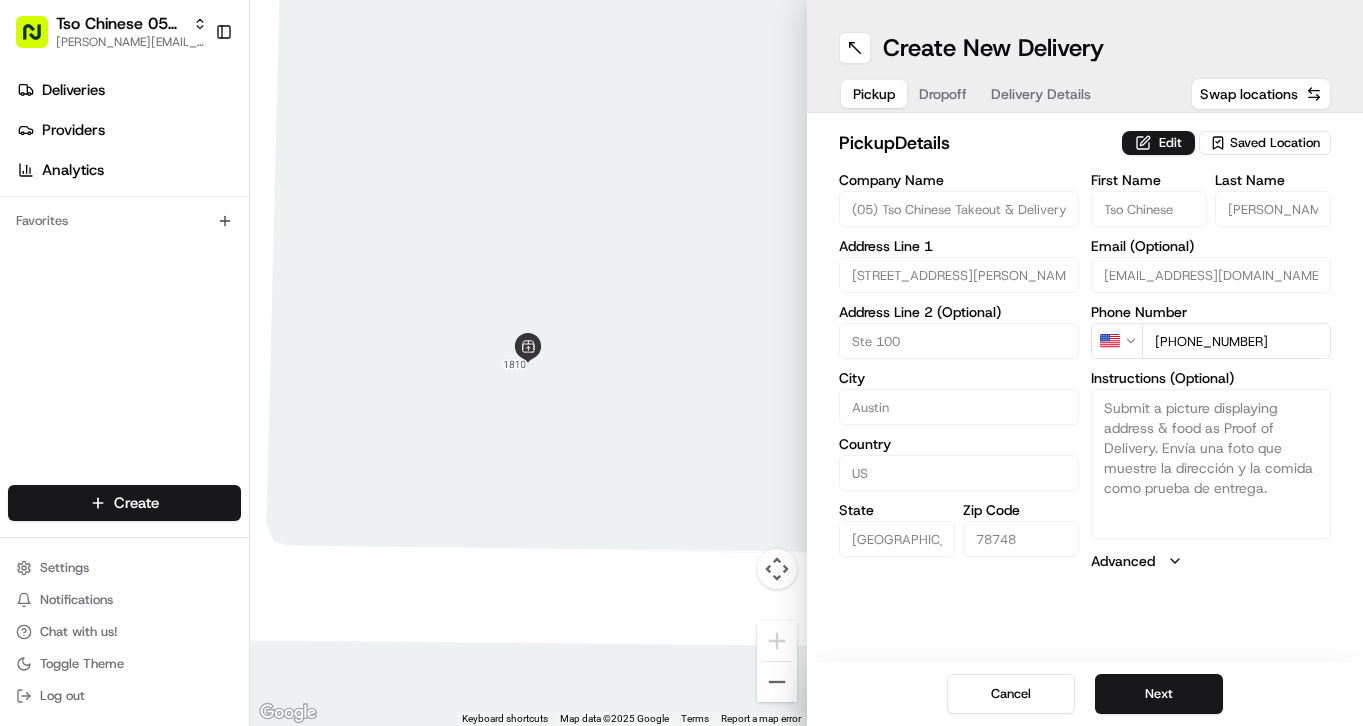 click on "Dropoff" at bounding box center [943, 94] 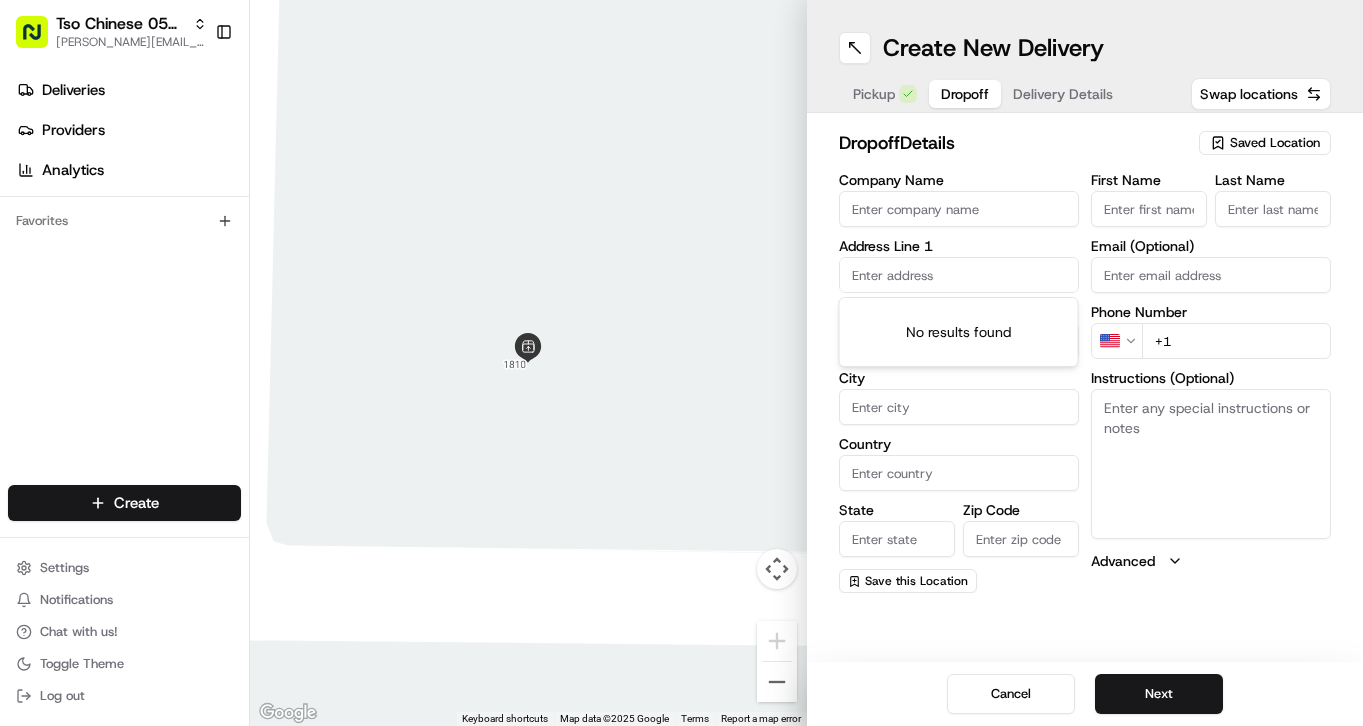 click at bounding box center (959, 275) 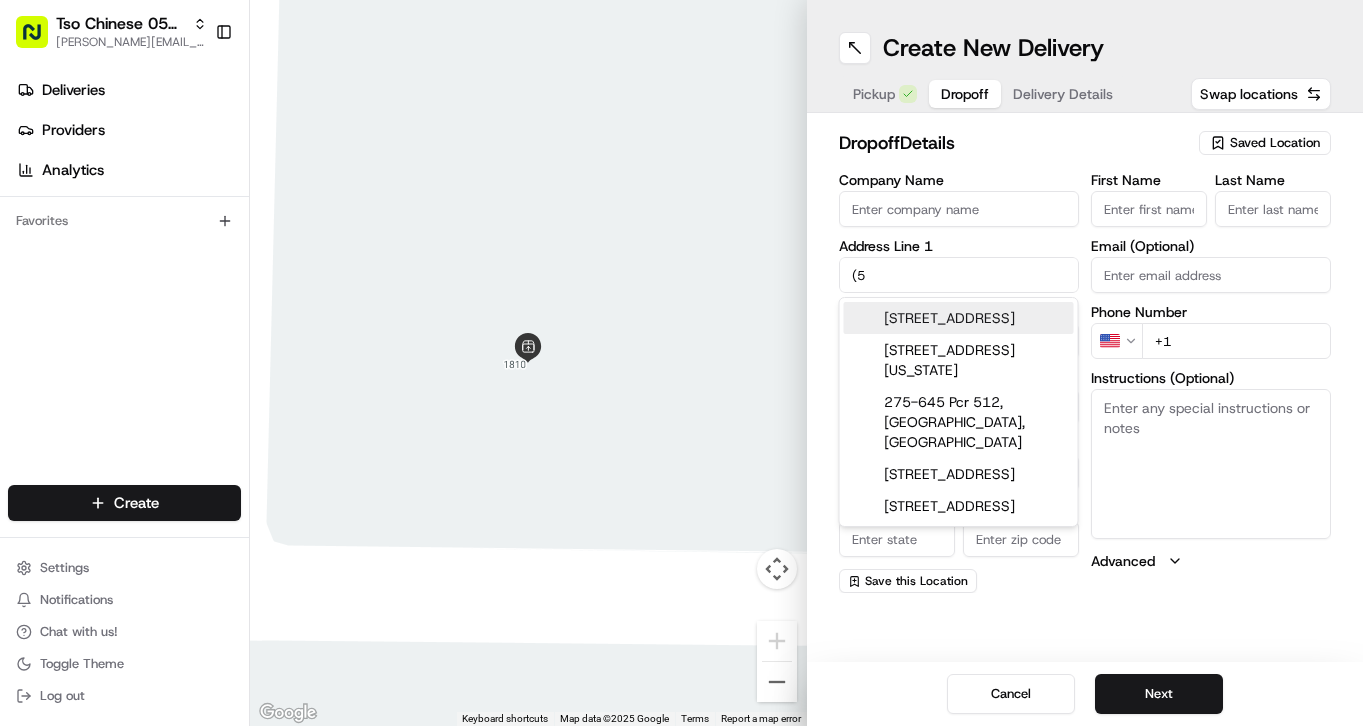 type on "(" 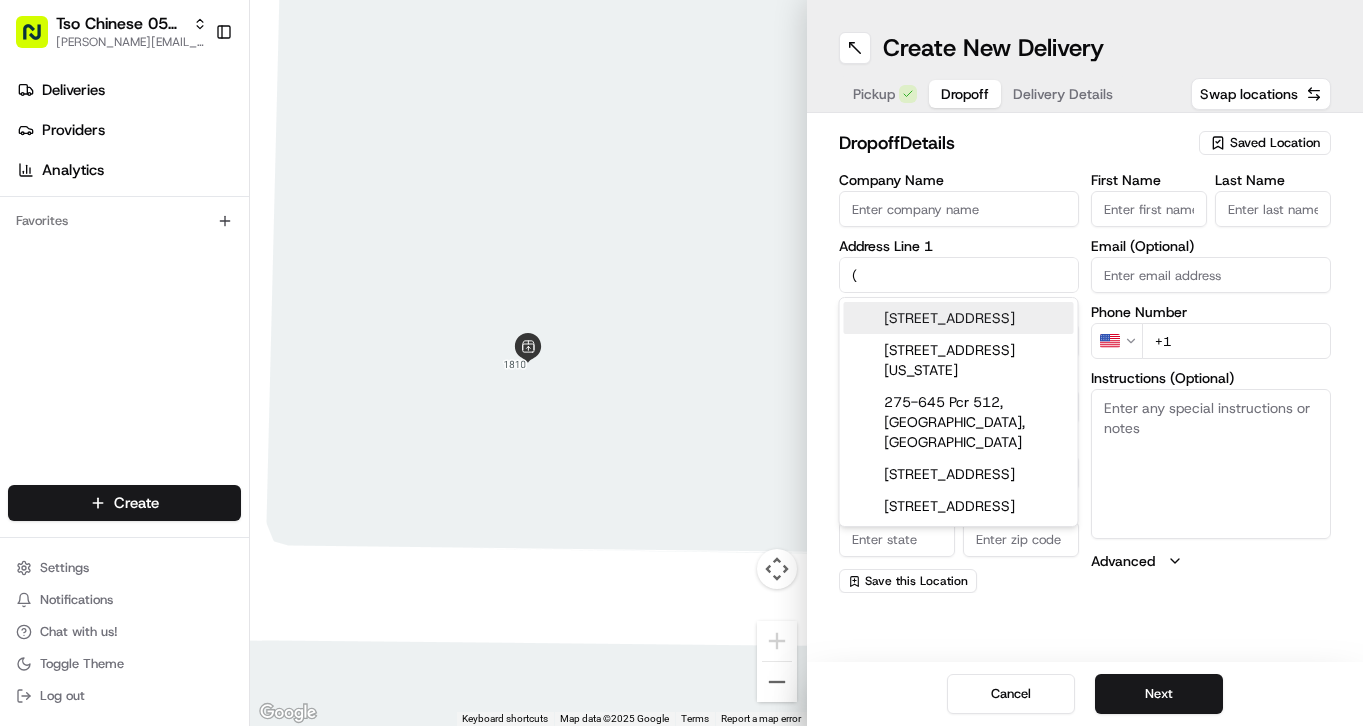 type 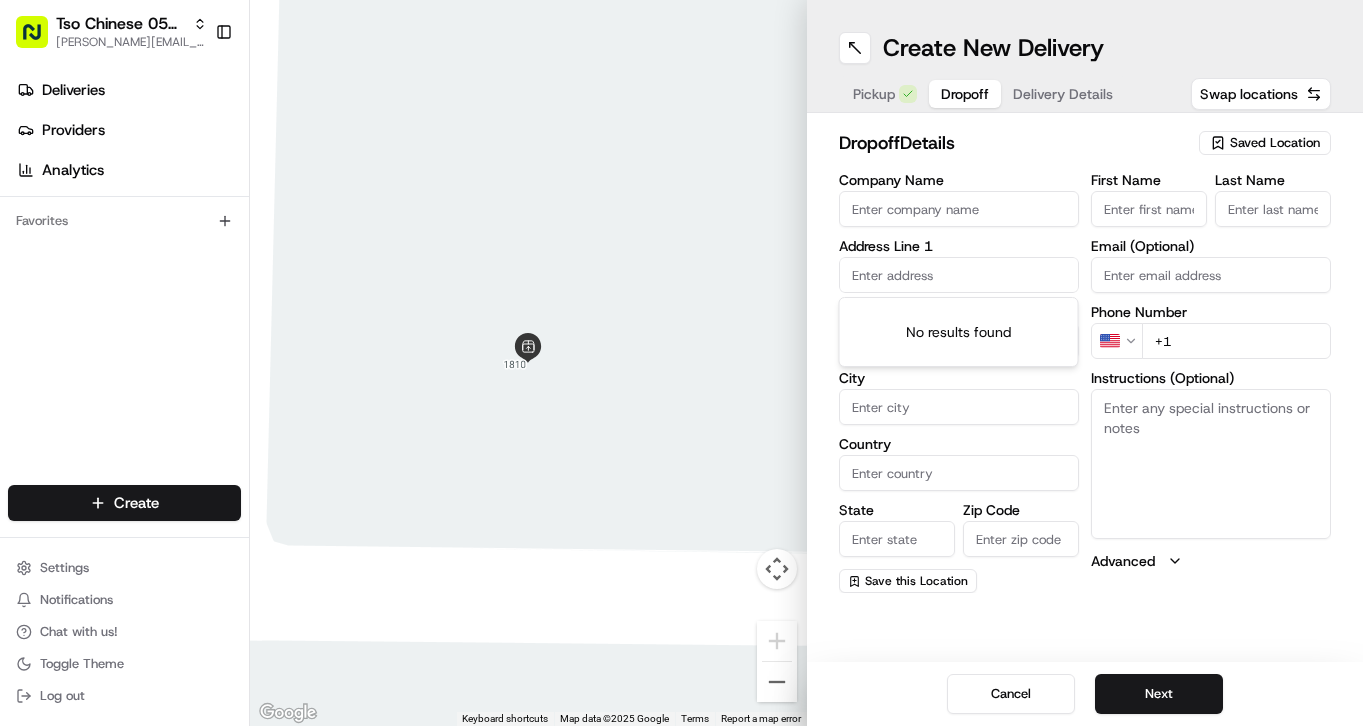 click on "+1" at bounding box center (1236, 341) 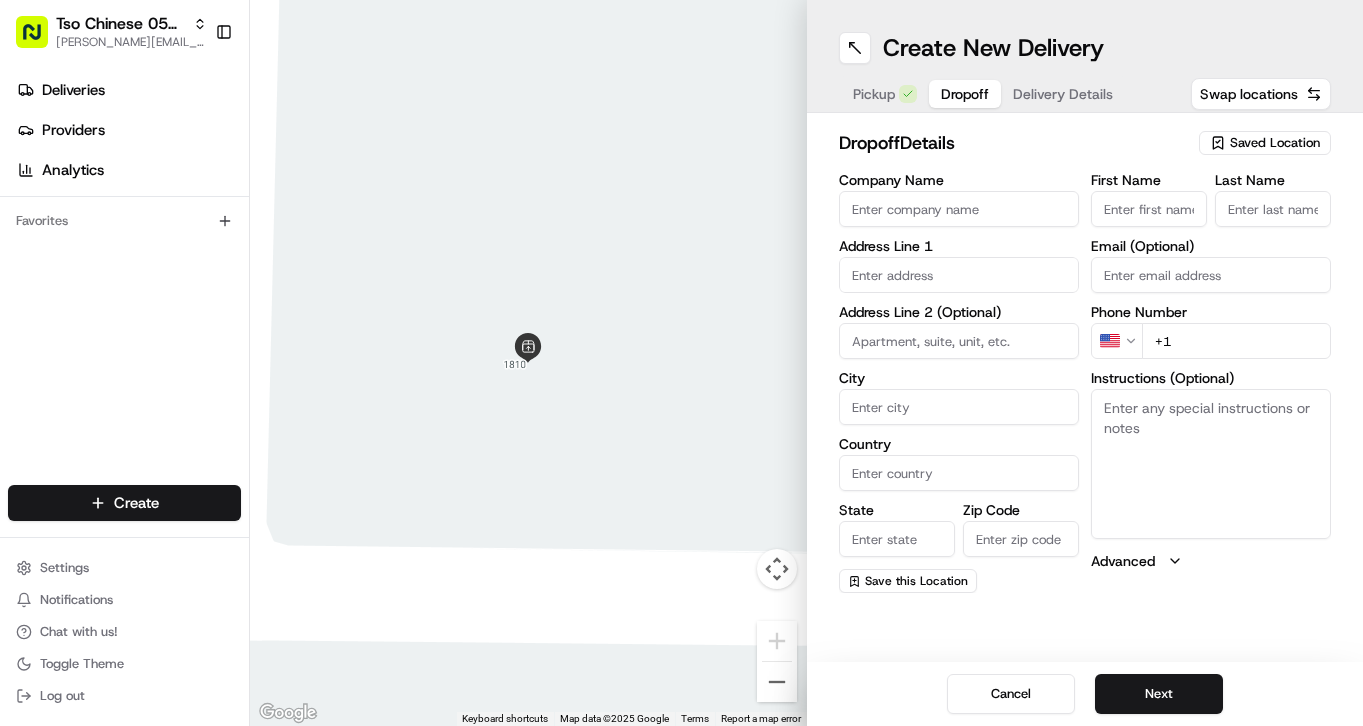 click on "+1" at bounding box center (1236, 341) 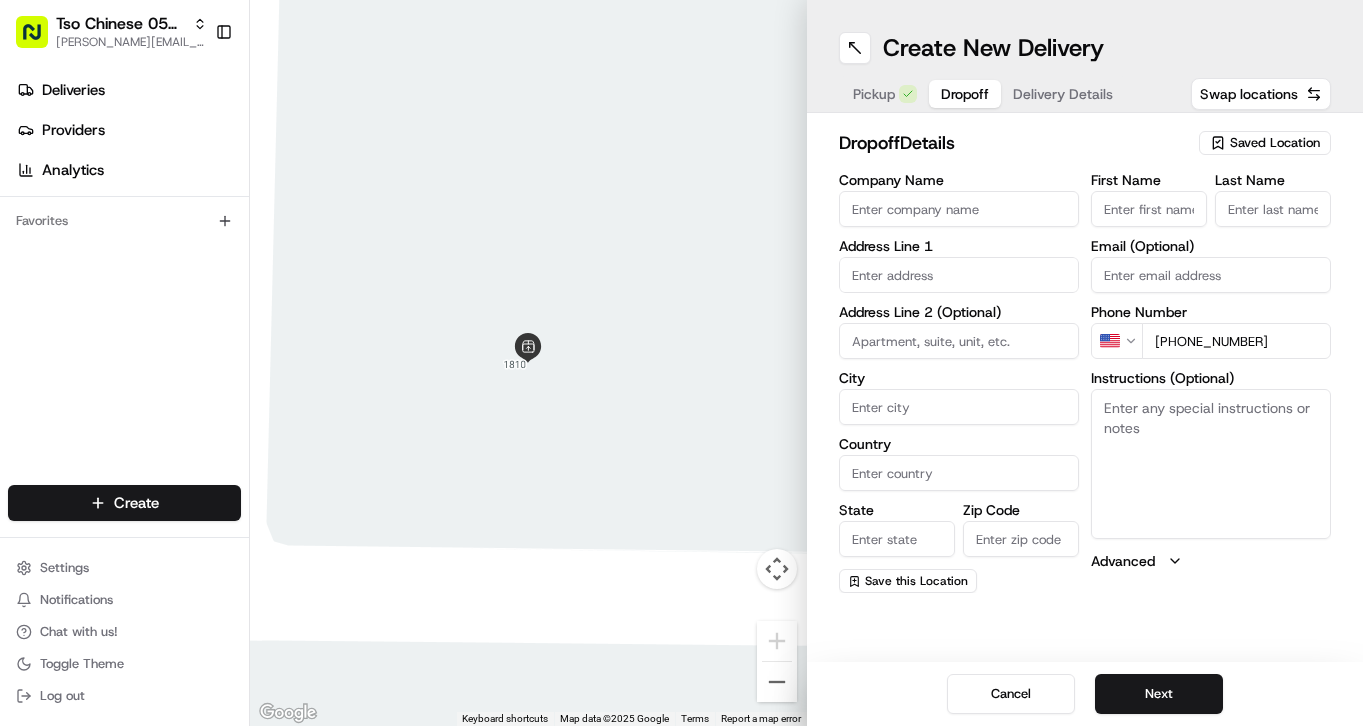 type on "[PHONE_NUMBER]" 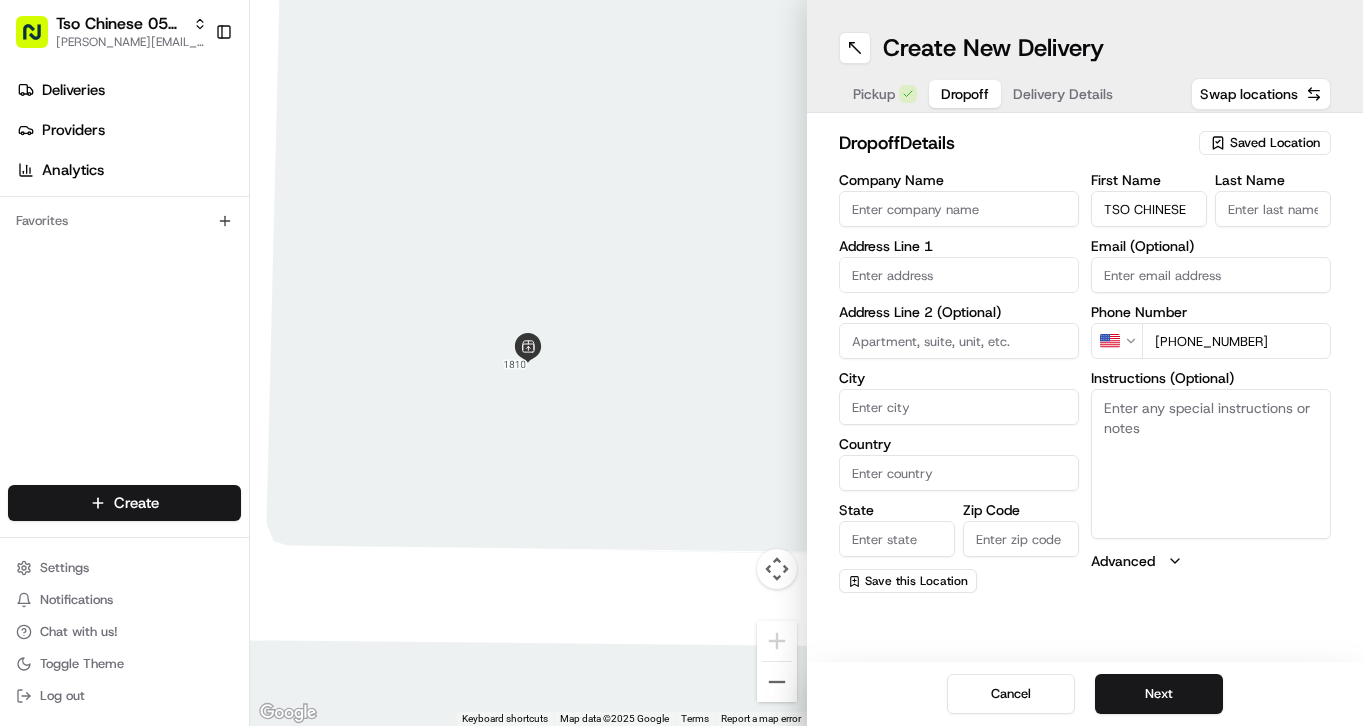 type on "TSO CHINESE" 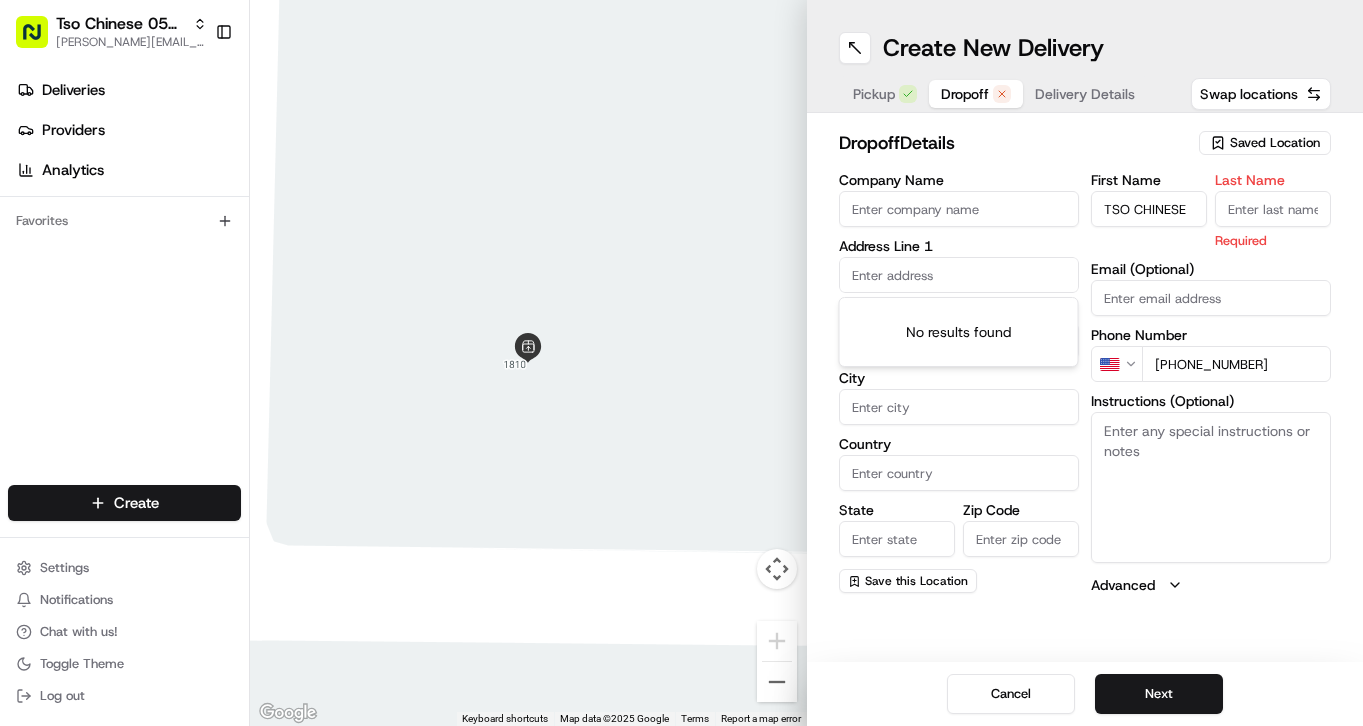 click at bounding box center (959, 275) 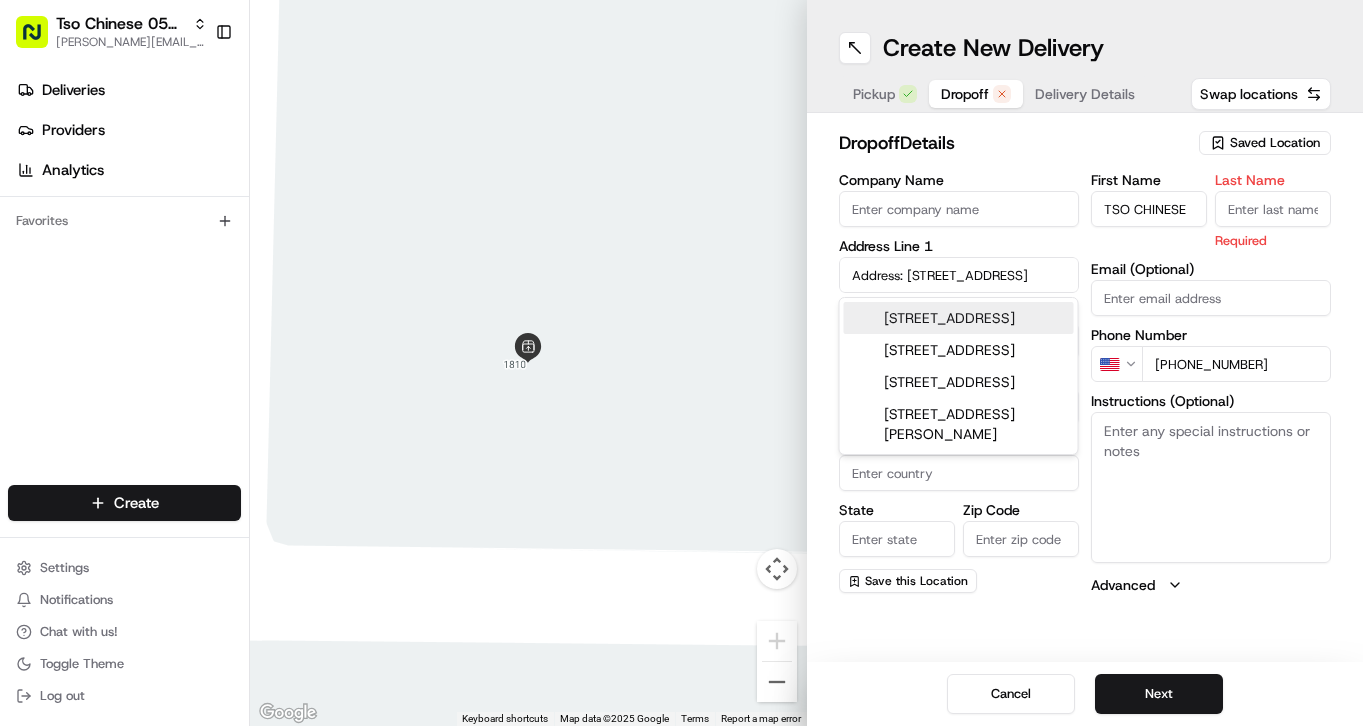 scroll, scrollTop: 0, scrollLeft: 2, axis: horizontal 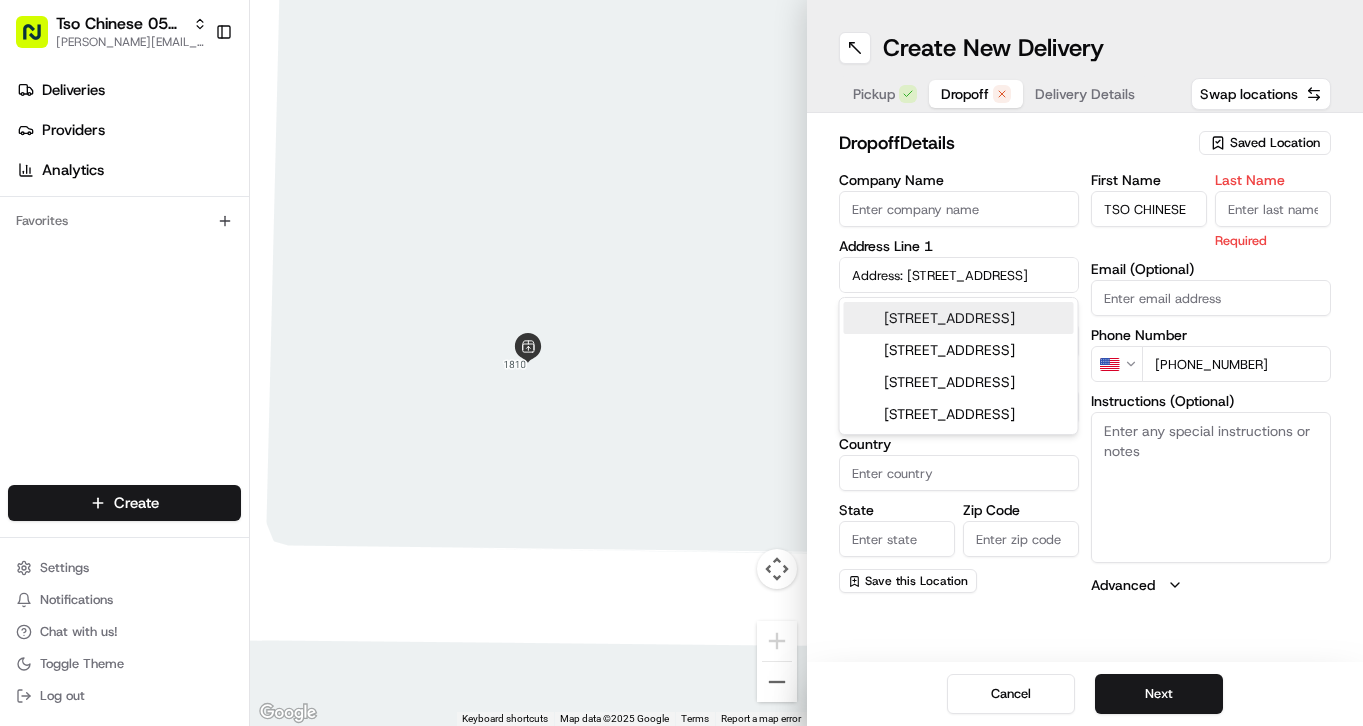 click on "[STREET_ADDRESS]" at bounding box center [959, 318] 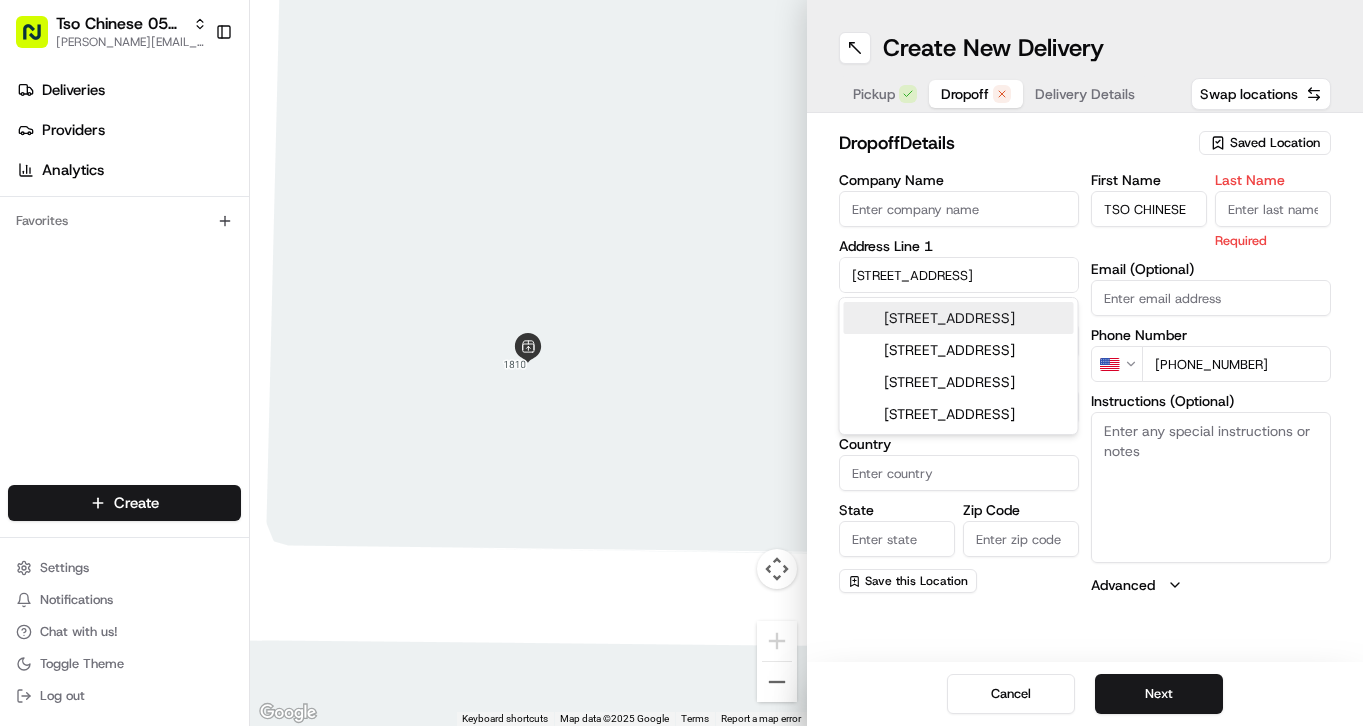 type on "[STREET_ADDRESS]" 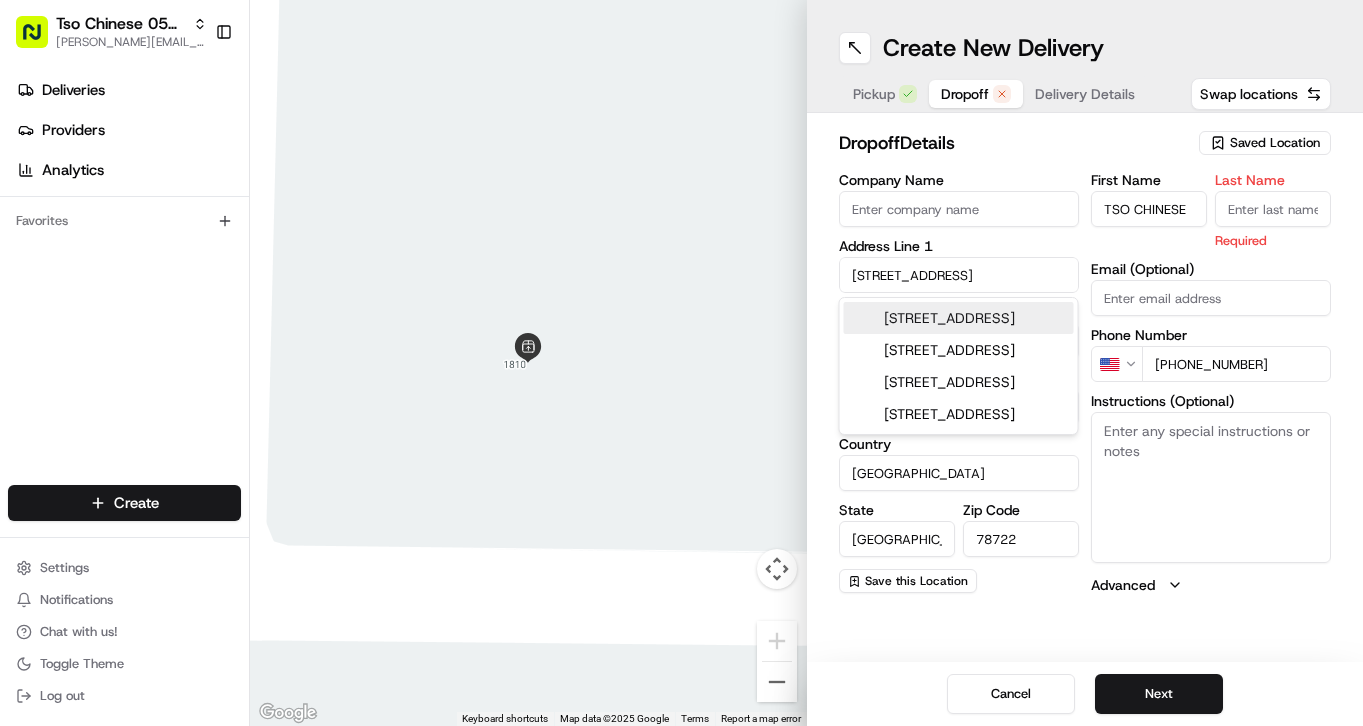 type on "[STREET_ADDRESS]" 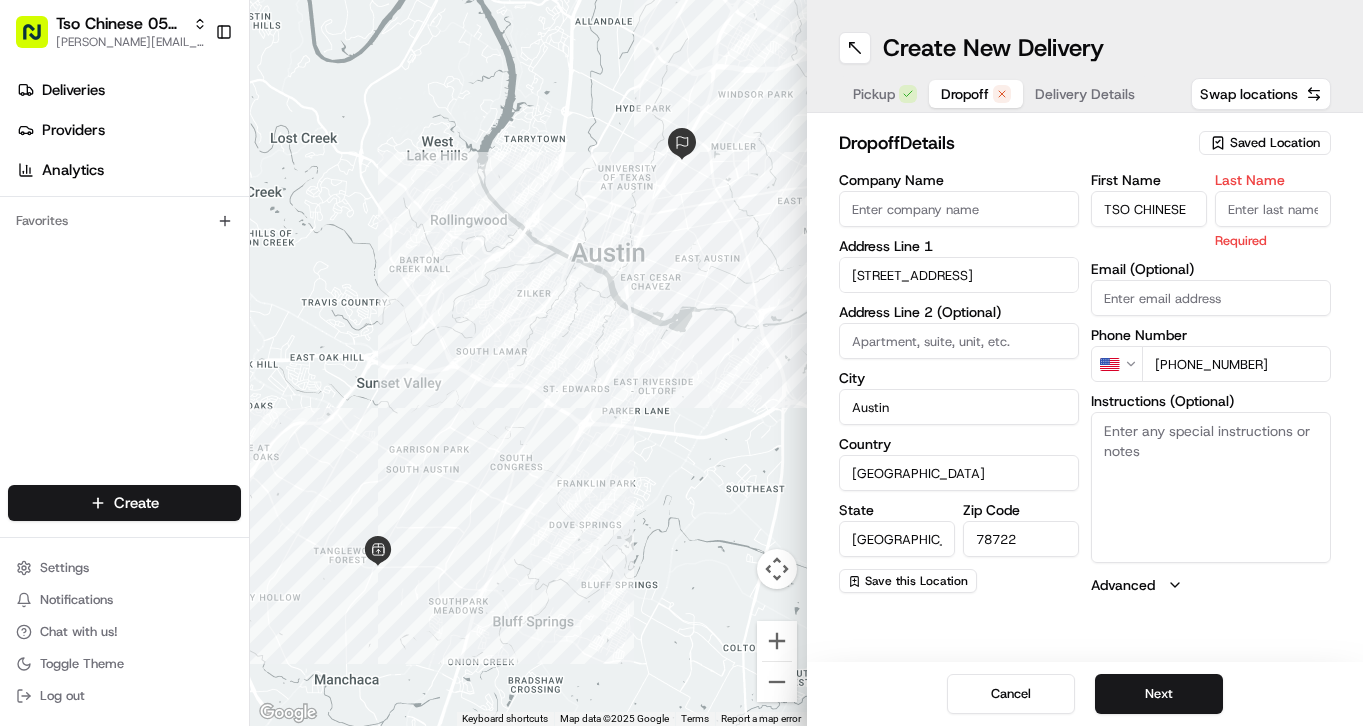 click on "Last Name" at bounding box center (1273, 209) 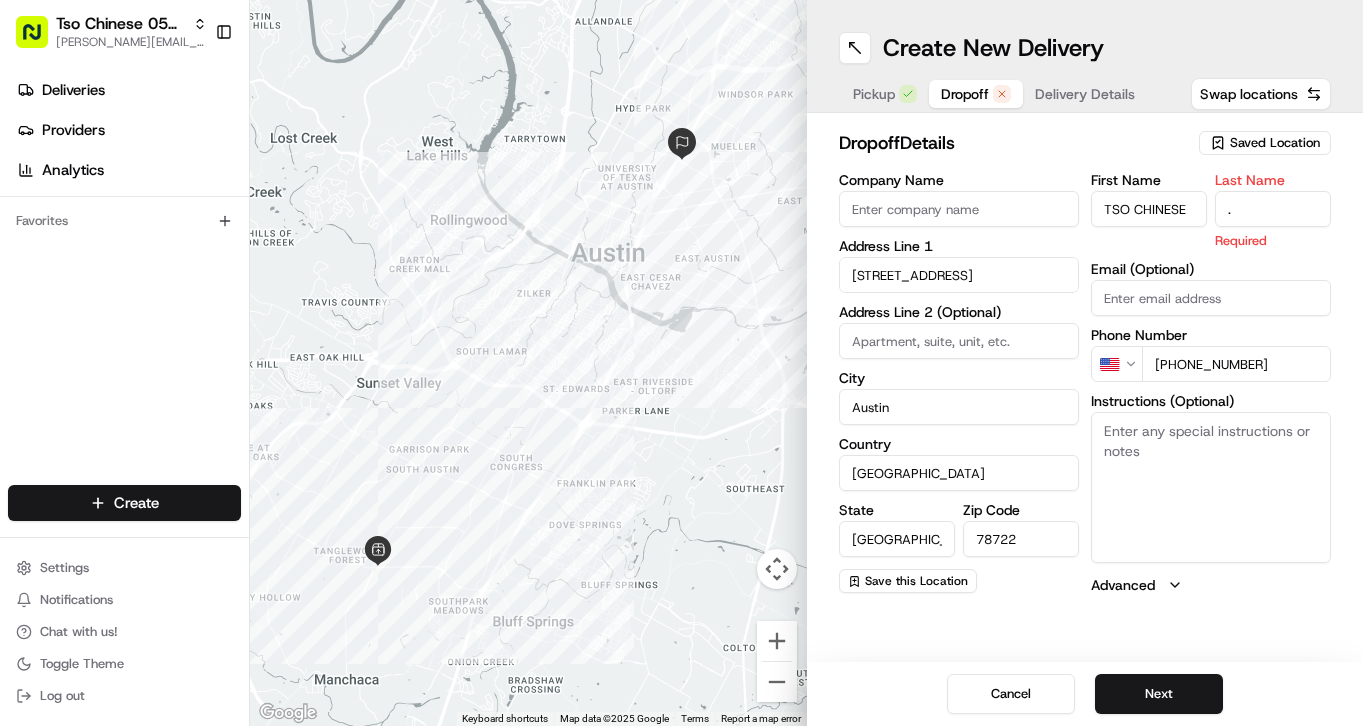 type on "." 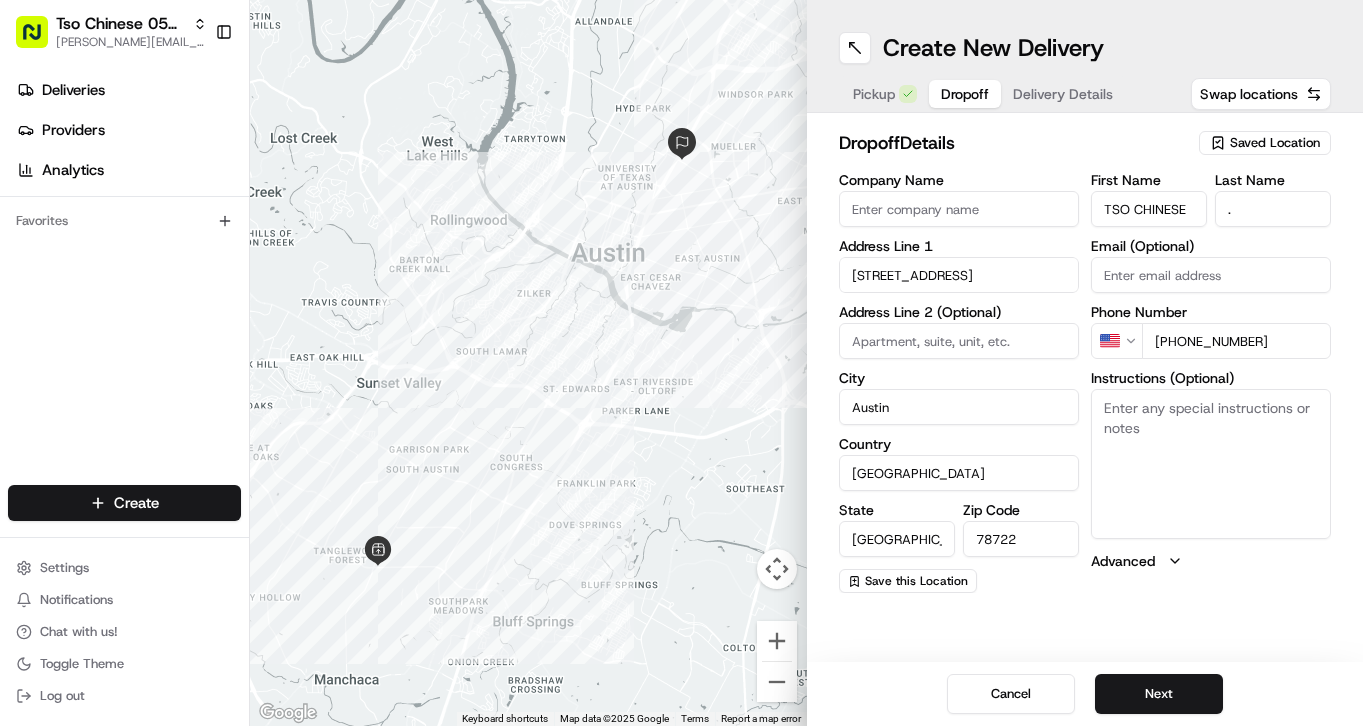 click on "Delivery Details" at bounding box center [1063, 94] 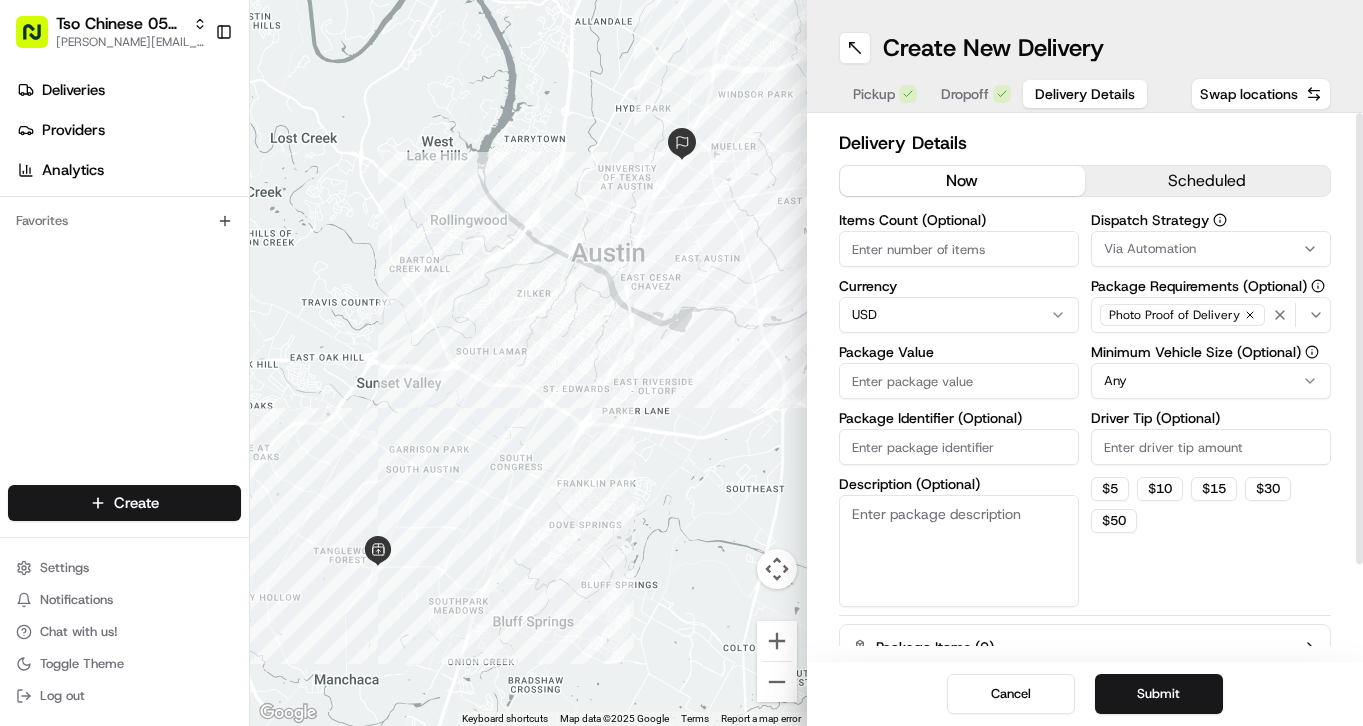 click on "Items Count (Optional)" at bounding box center [959, 249] 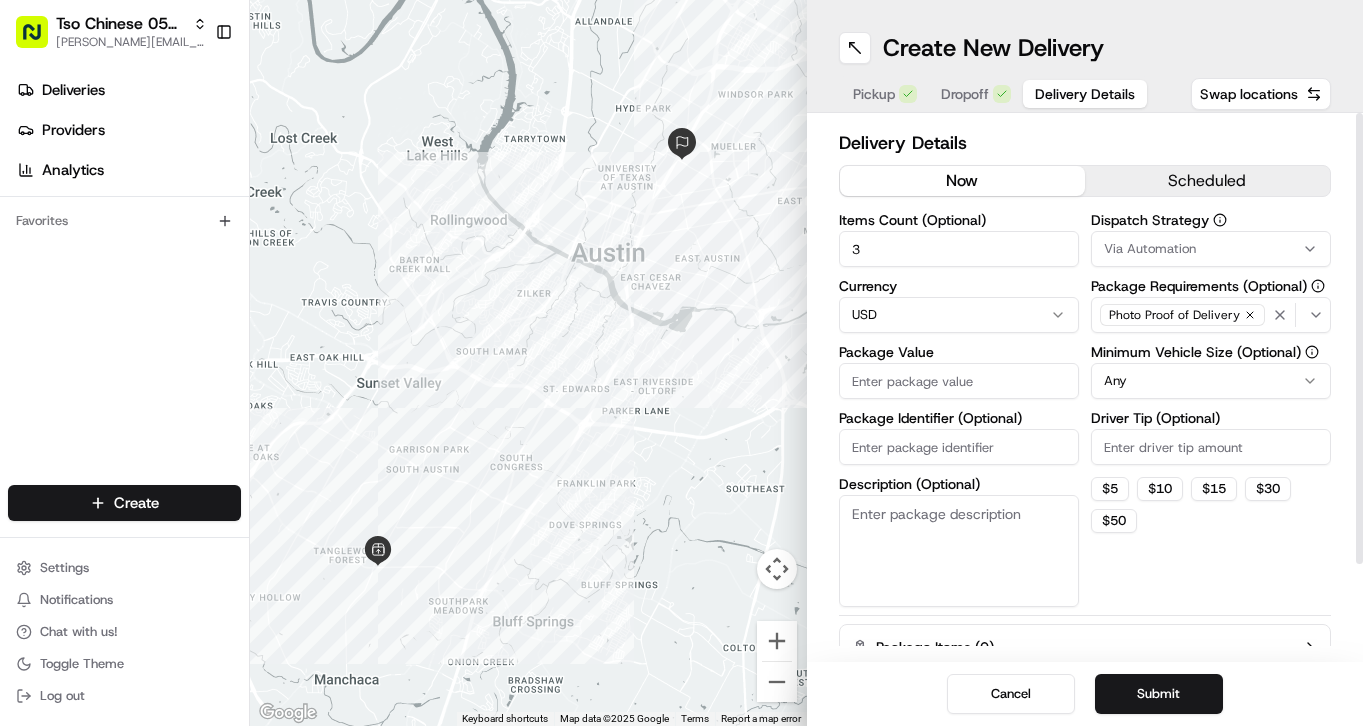 type on "3" 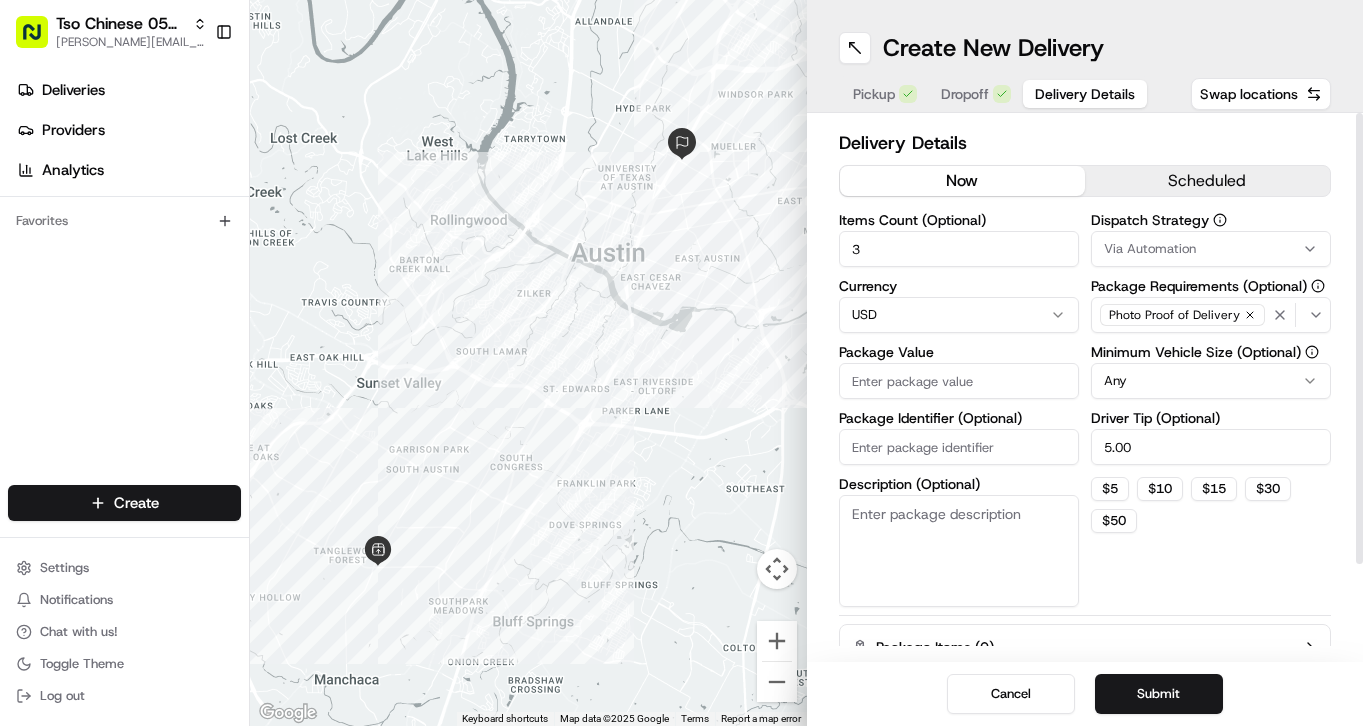 type on "5.00" 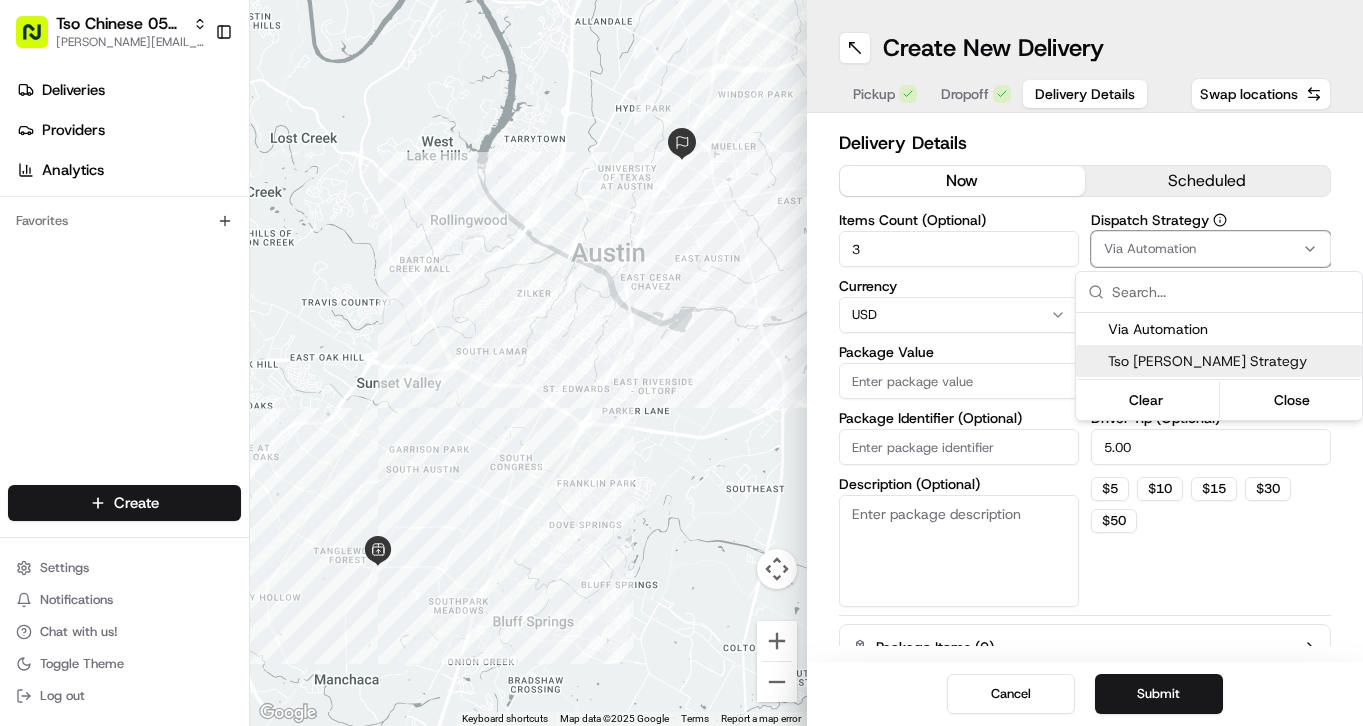click on "Tso [PERSON_NAME] Strategy" at bounding box center (1231, 361) 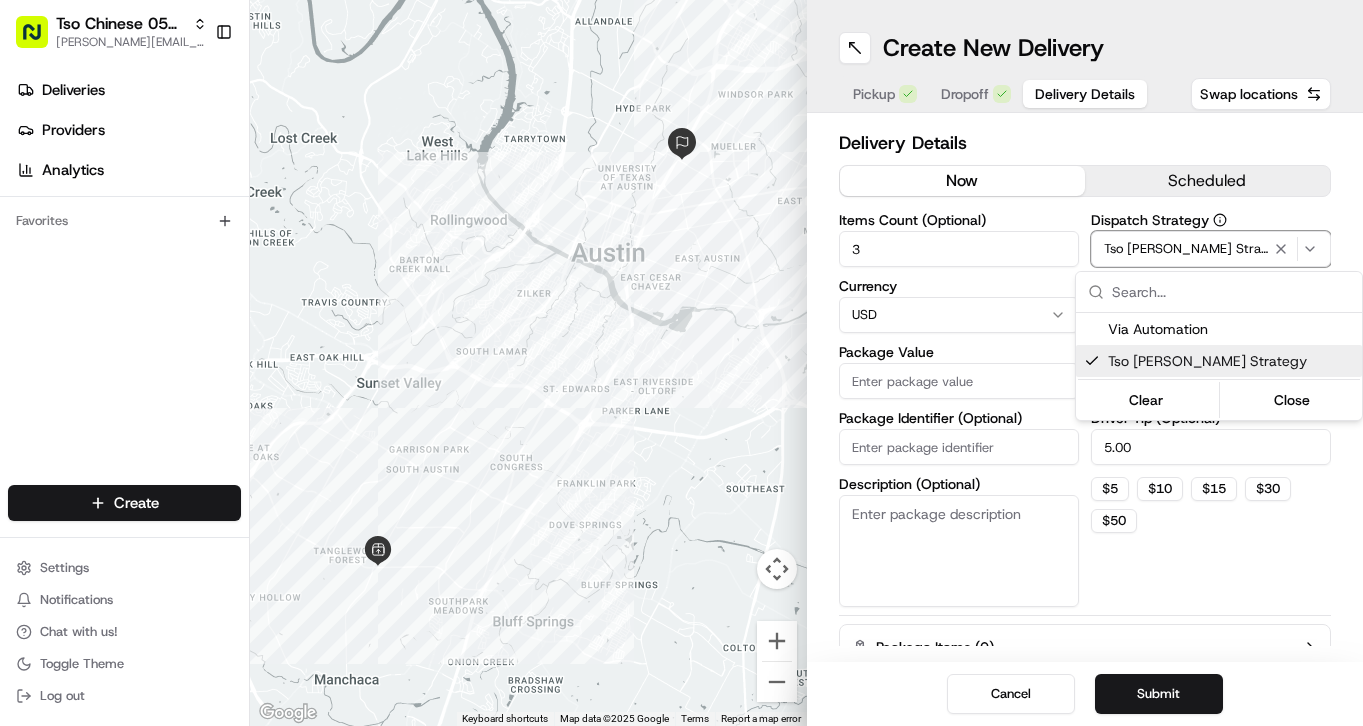 click on "Tso Chinese 05 Menchaca [EMAIL_ADDRESS][DOMAIN_NAME] Toggle Sidebar Deliveries Providers Analytics Favorites Main Menu Members & Organization Organization Users Roles Preferences Customization Tracking Orchestration Automations Dispatch Strategy Locations Pickup Locations Dropoff Locations Billing Billing Refund Requests Integrations Notification Triggers Webhooks API Keys Request Logs Create Settings Notifications Chat with us! Toggle Theme Log out ← Move left → Move right ↑ Move up ↓ Move down + Zoom in - Zoom out Home Jump left by 75% End Jump right by 75% Page Up Jump up by 75% Page Down Jump down by 75% To navigate, press the arrow keys. Keyboard shortcuts Map Data Map data ©2025 Google Map data ©2025 Google 2 km  Click to toggle between metric and imperial units Terms Report a map error Create New Delivery Pickup Dropoff Delivery Details Swap locations Delivery Details now scheduled Items Count (Optional) 3 Currency USD Package Value Package Identifier (Optional) Description (Optional)" at bounding box center [681, 363] 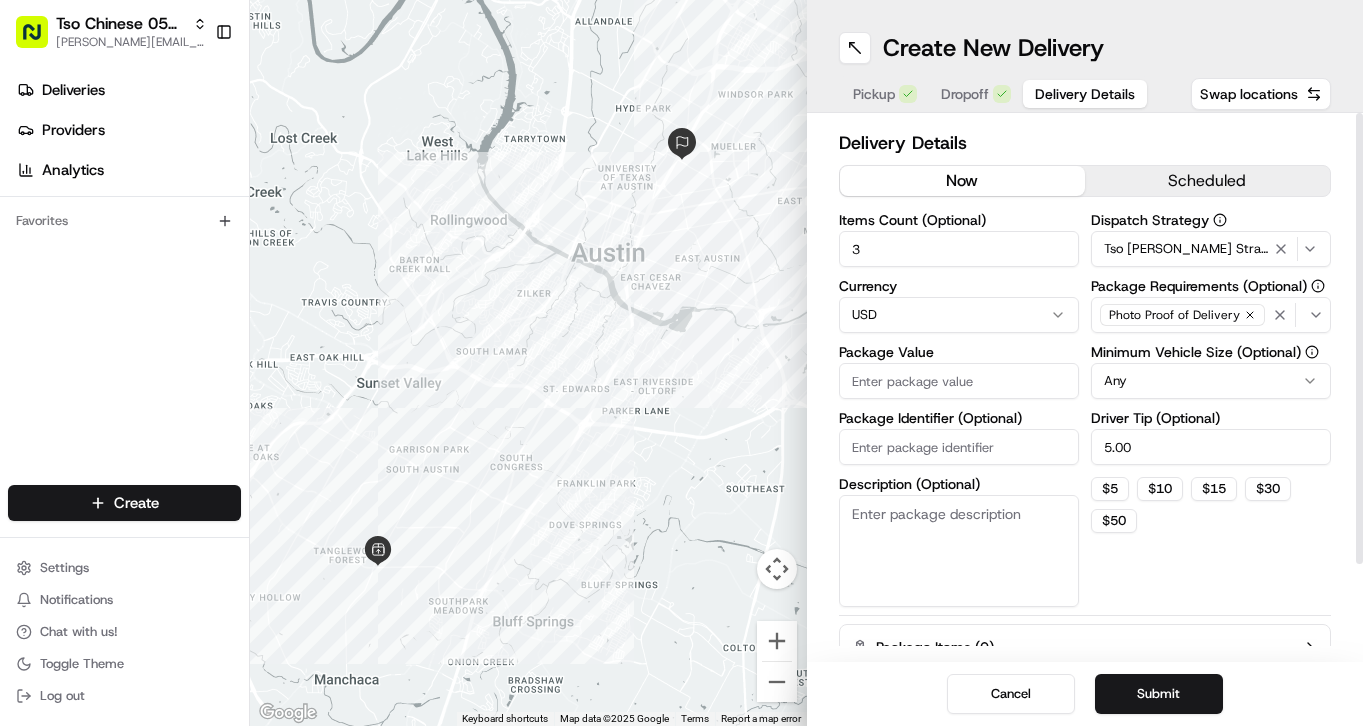 click 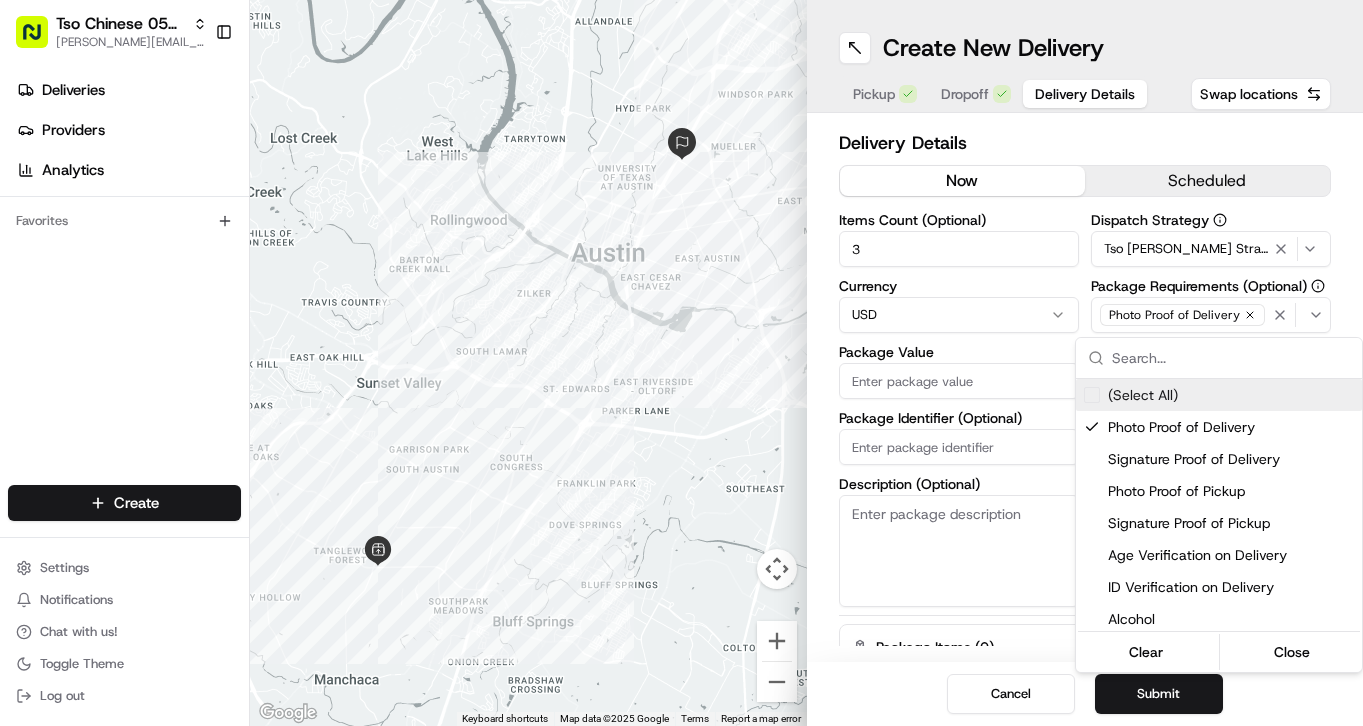 click on "Tso Chinese 05 Menchaca [EMAIL_ADDRESS][DOMAIN_NAME] Toggle Sidebar Deliveries Providers Analytics Favorites Main Menu Members & Organization Organization Users Roles Preferences Customization Tracking Orchestration Automations Dispatch Strategy Locations Pickup Locations Dropoff Locations Billing Billing Refund Requests Integrations Notification Triggers Webhooks API Keys Request Logs Create Settings Notifications Chat with us! Toggle Theme Log out ← Move left → Move right ↑ Move up ↓ Move down + Zoom in - Zoom out Home Jump left by 75% End Jump right by 75% Page Up Jump up by 75% Page Down Jump down by 75% To navigate, press the arrow keys. Keyboard shortcuts Map Data Map data ©2025 Google Map data ©2025 Google 2 km  Click to toggle between metric and imperial units Terms Report a map error Create New Delivery Pickup Dropoff Delivery Details Swap locations Delivery Details now scheduled Items Count (Optional) 3 Currency USD Package Value Package Identifier (Optional) Description (Optional)" at bounding box center [681, 363] 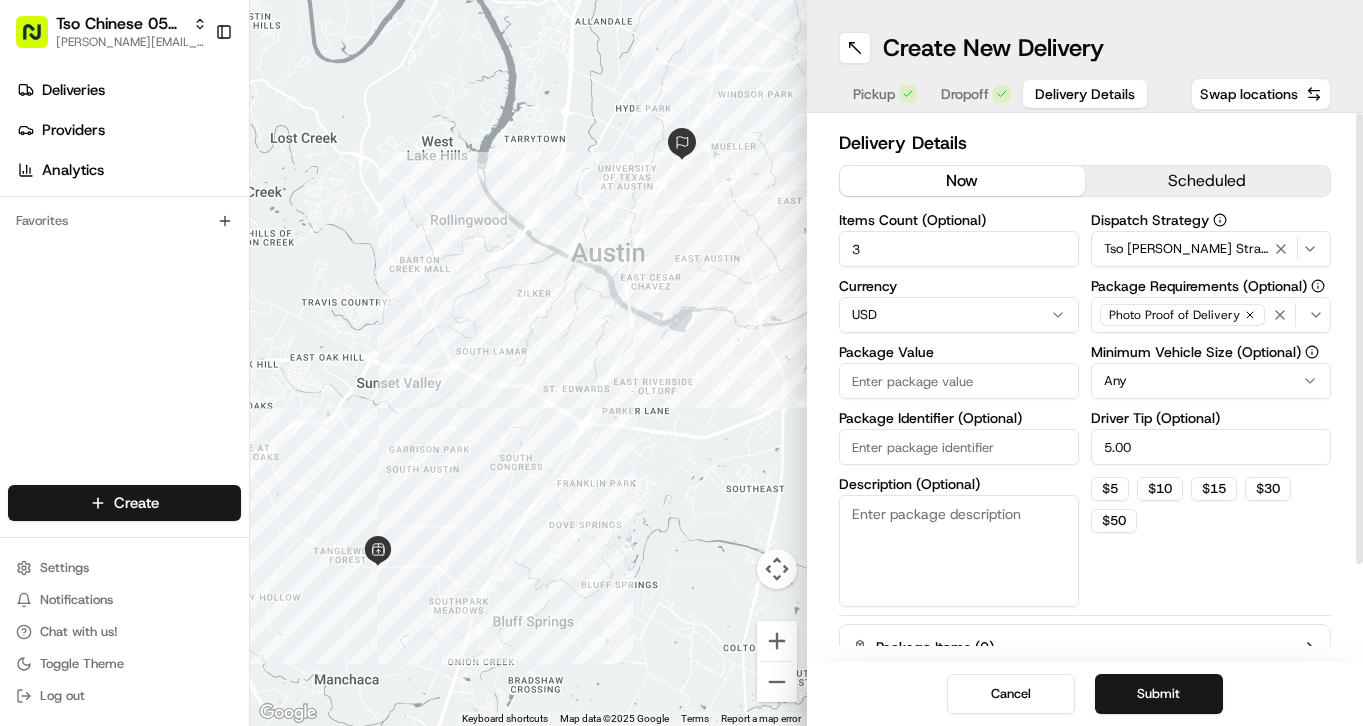 click on "Package Identifier (Optional)" at bounding box center [959, 447] 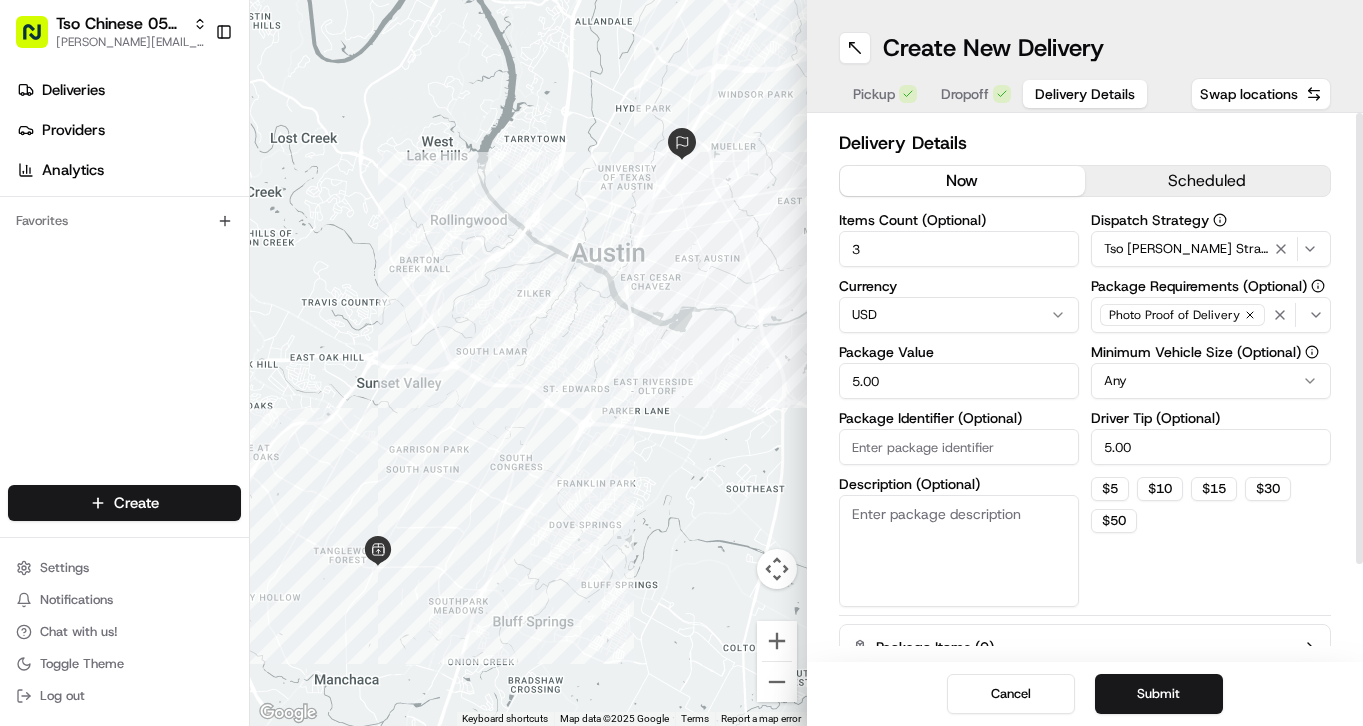 type on "5.00" 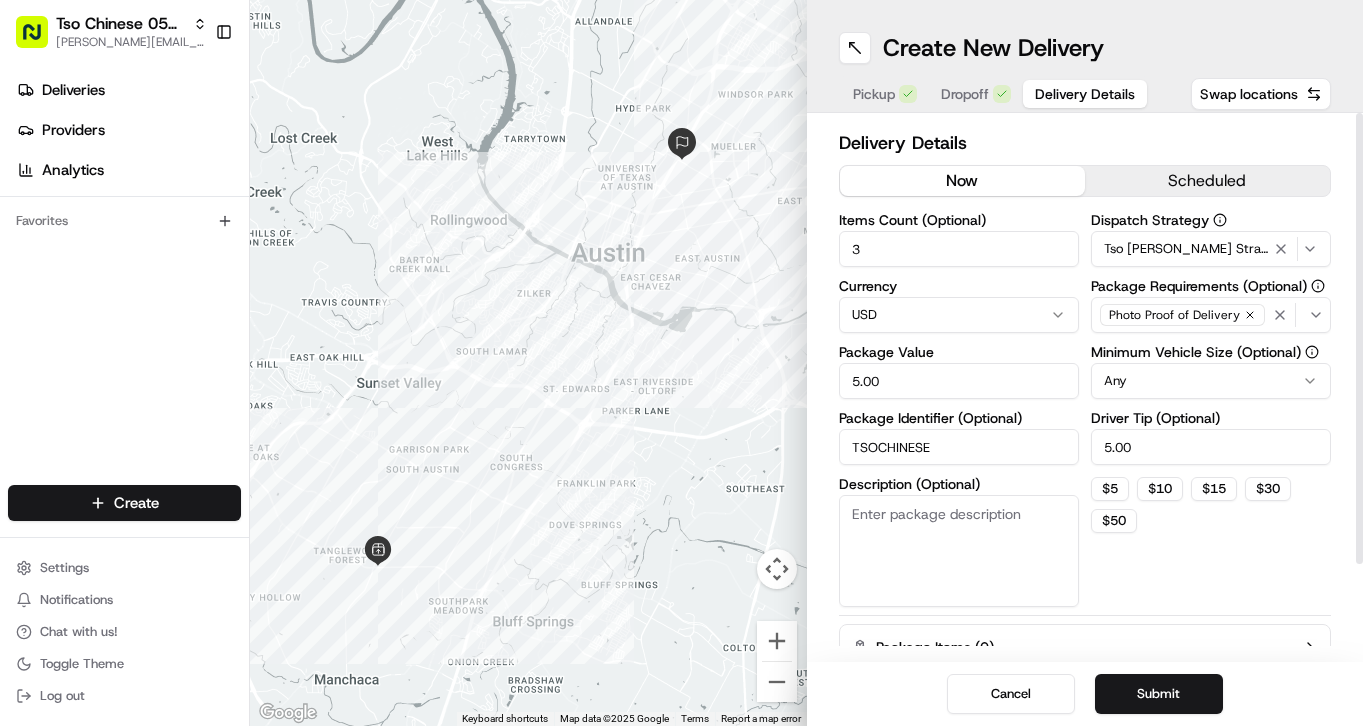 type on "TSOCHINESE" 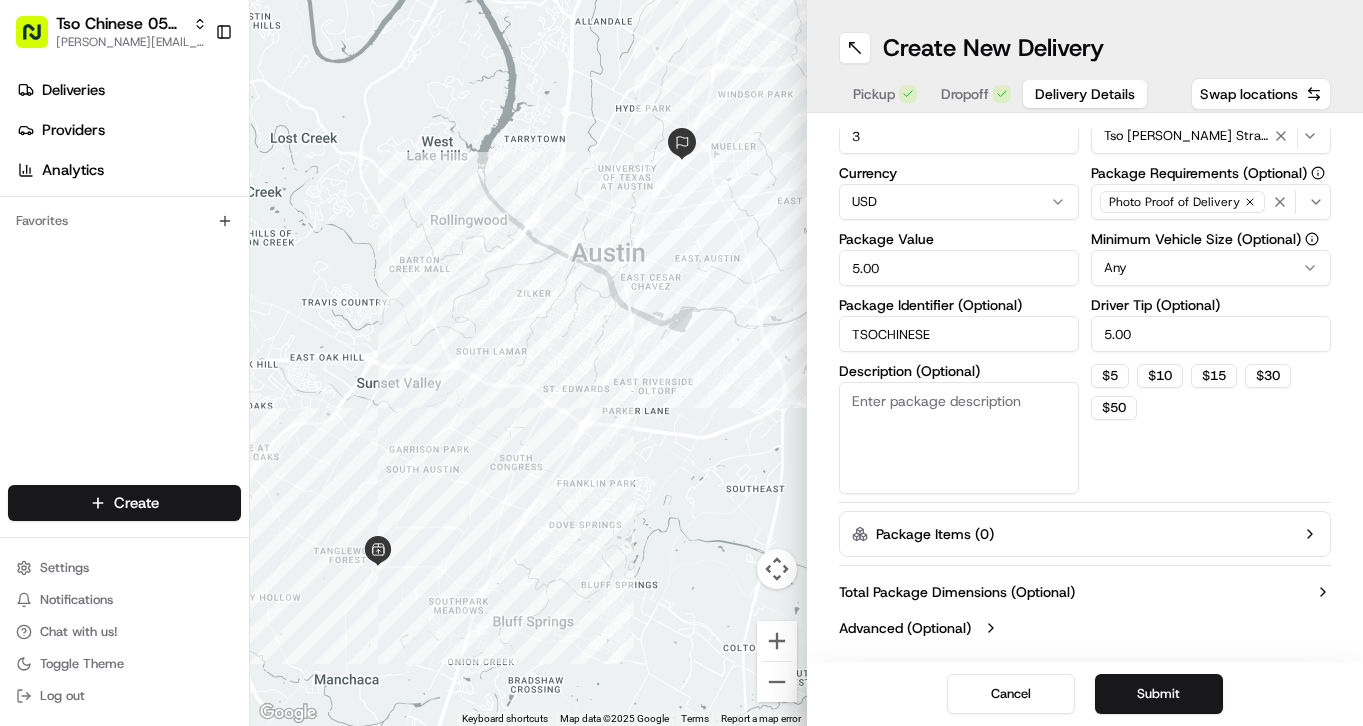 scroll, scrollTop: 0, scrollLeft: 0, axis: both 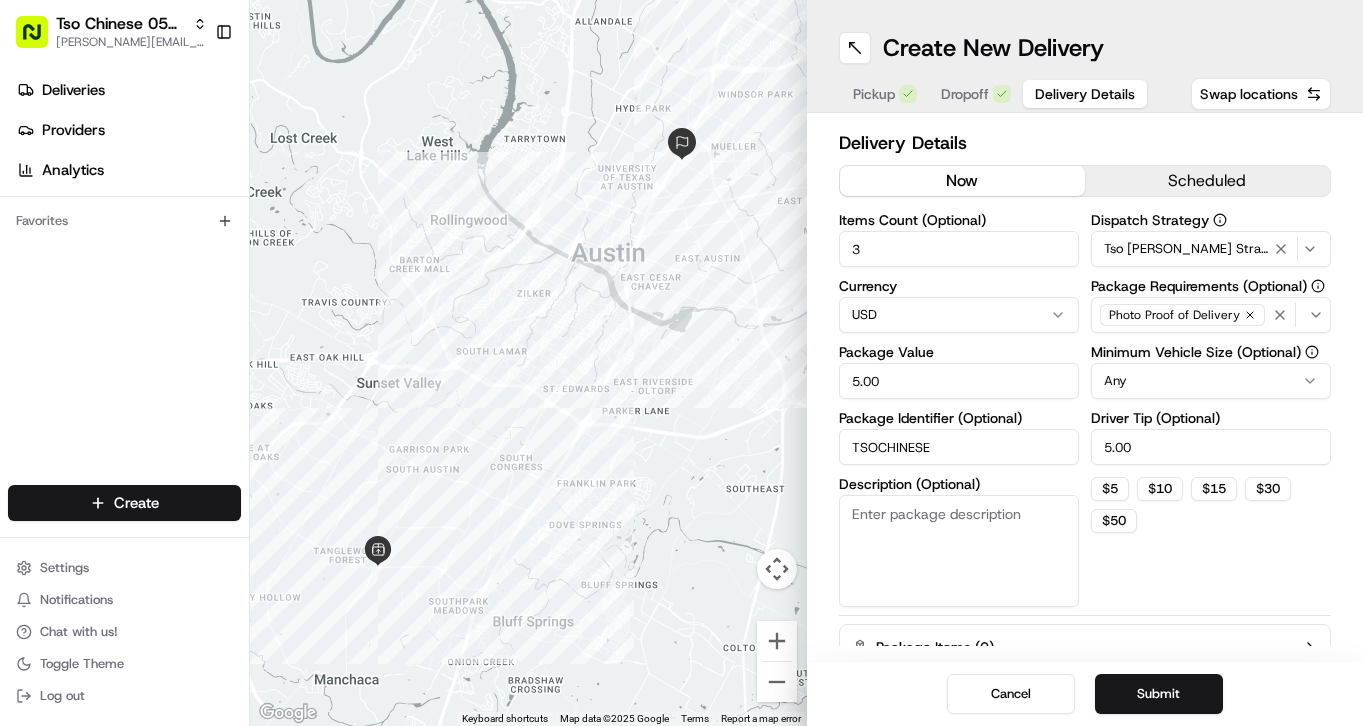 click on "Dropoff" at bounding box center [965, 94] 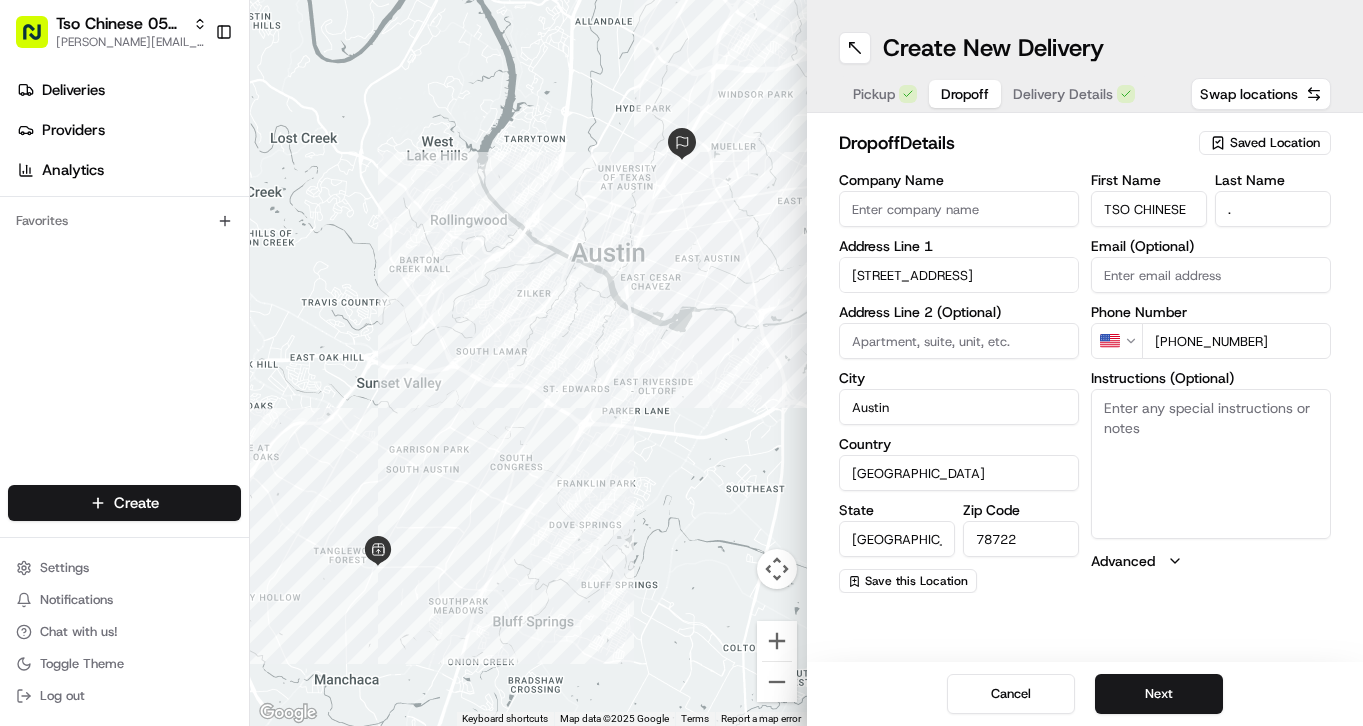 click on "Dropoff" at bounding box center (965, 94) 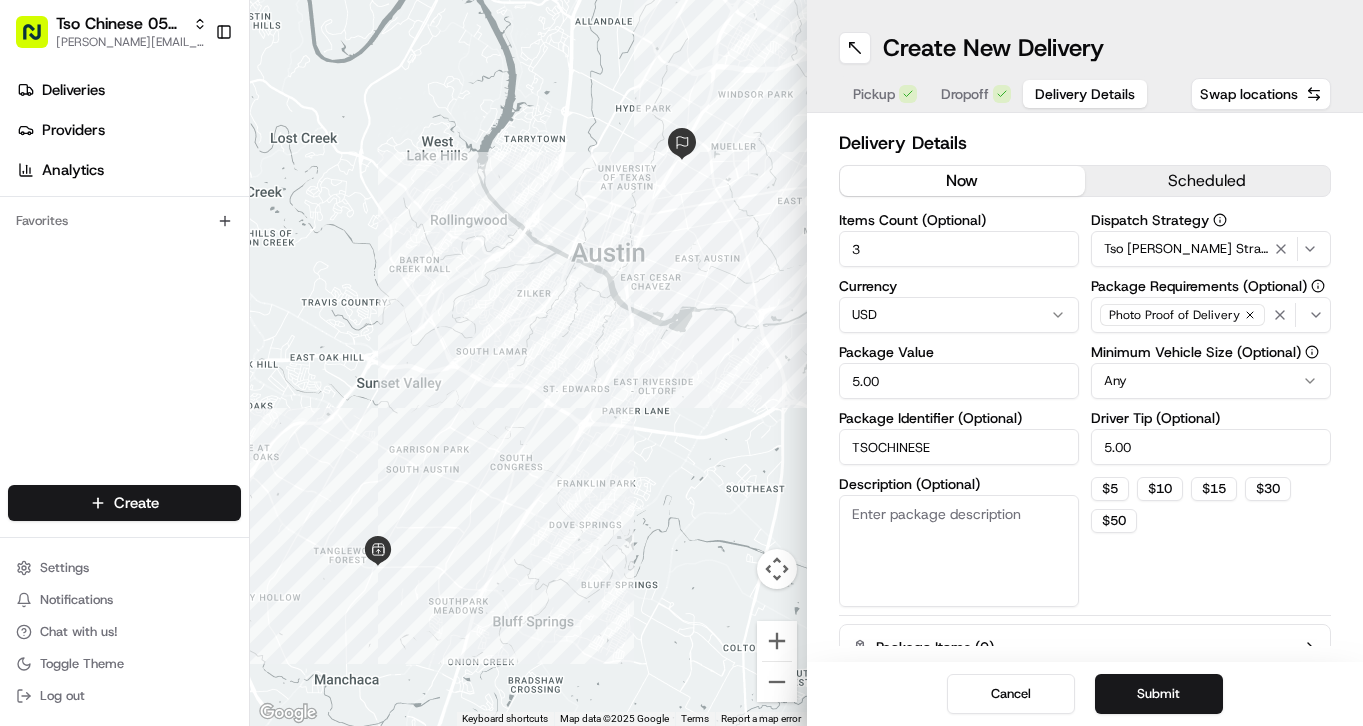 click on "Delivery Details" at bounding box center (1085, 94) 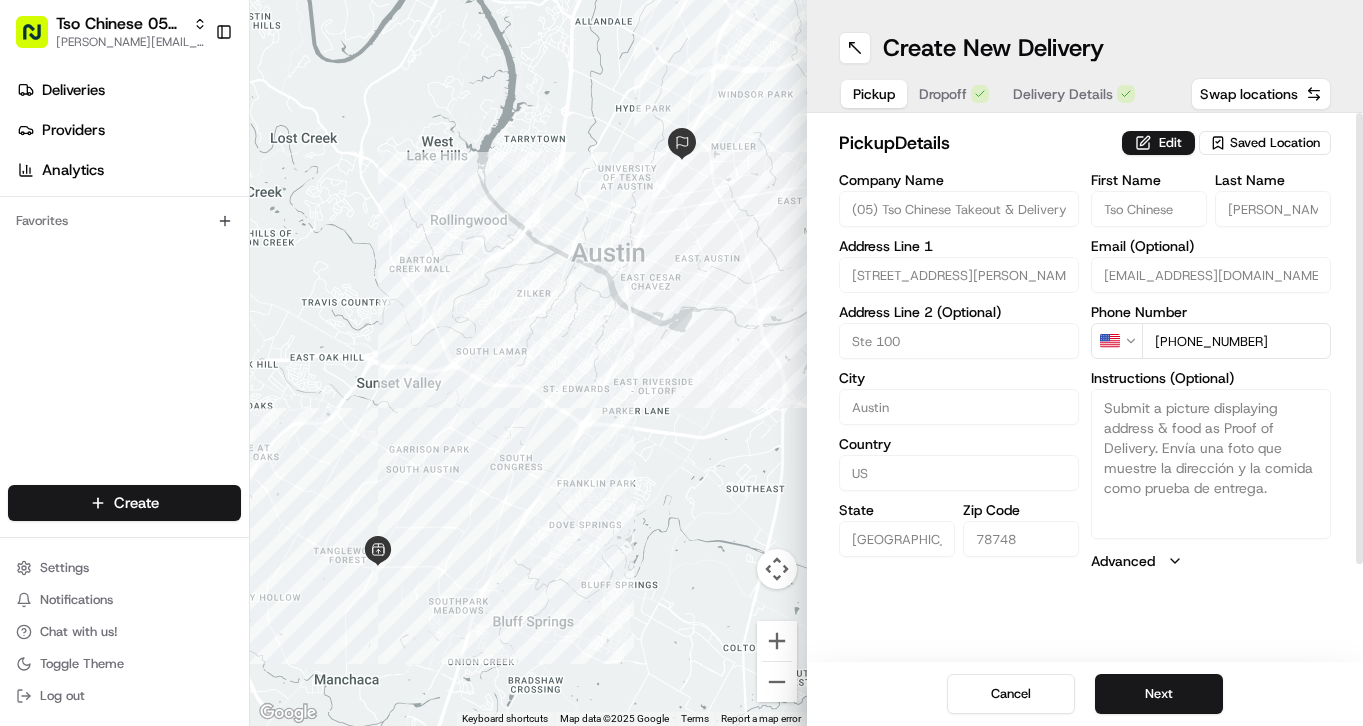 click on "Pickup" at bounding box center (874, 94) 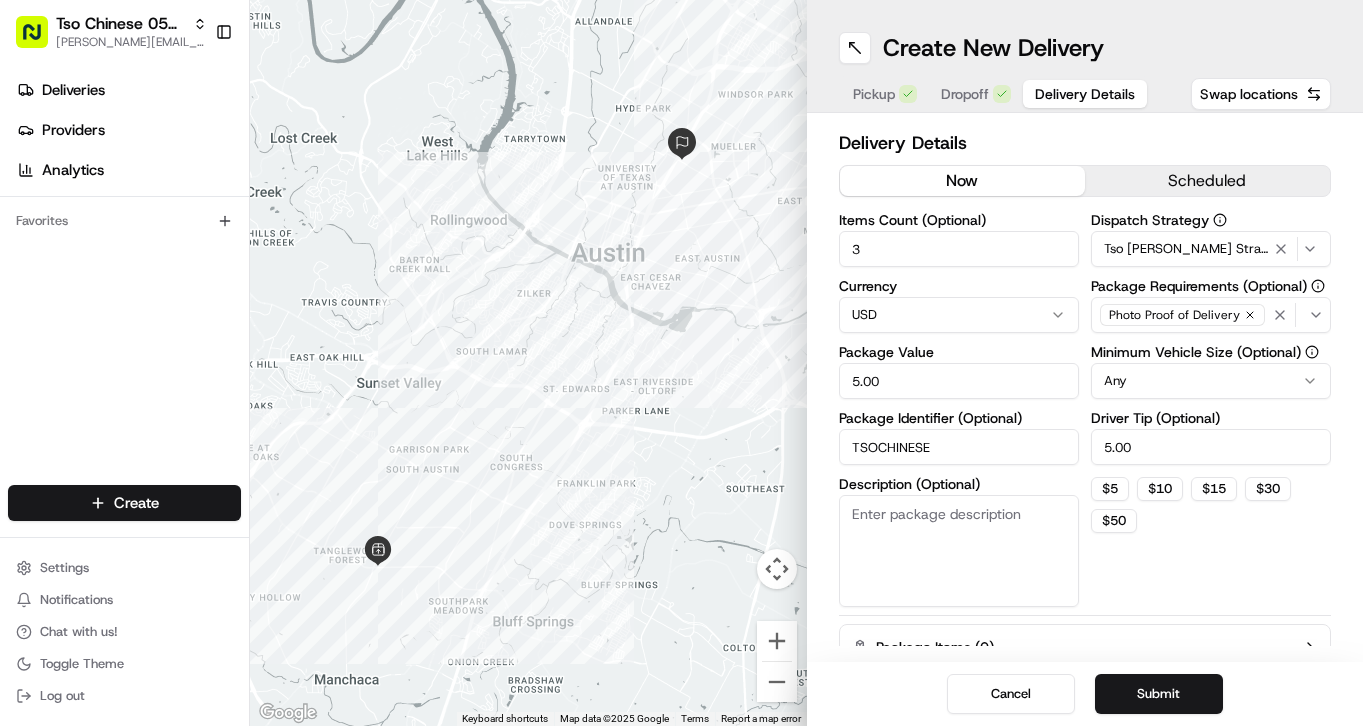 click on "Delivery Details" at bounding box center [1085, 94] 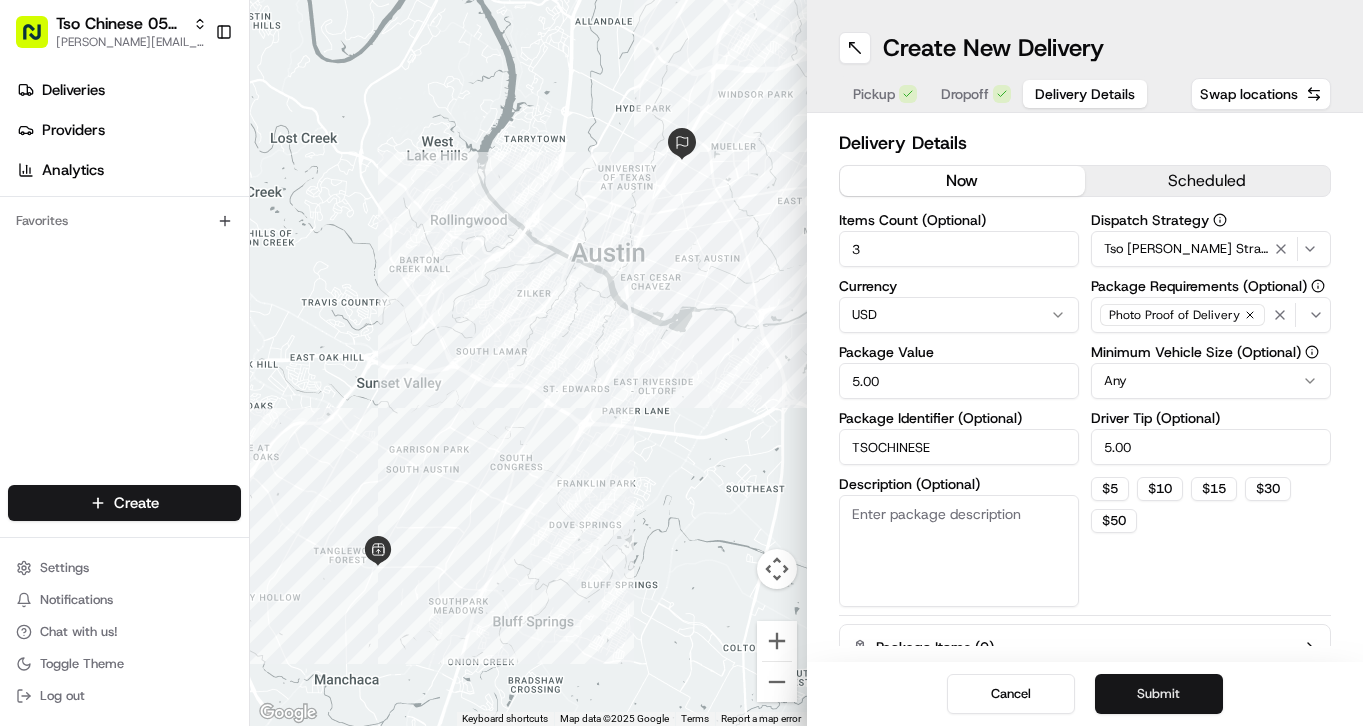 click on "Submit" at bounding box center (1159, 694) 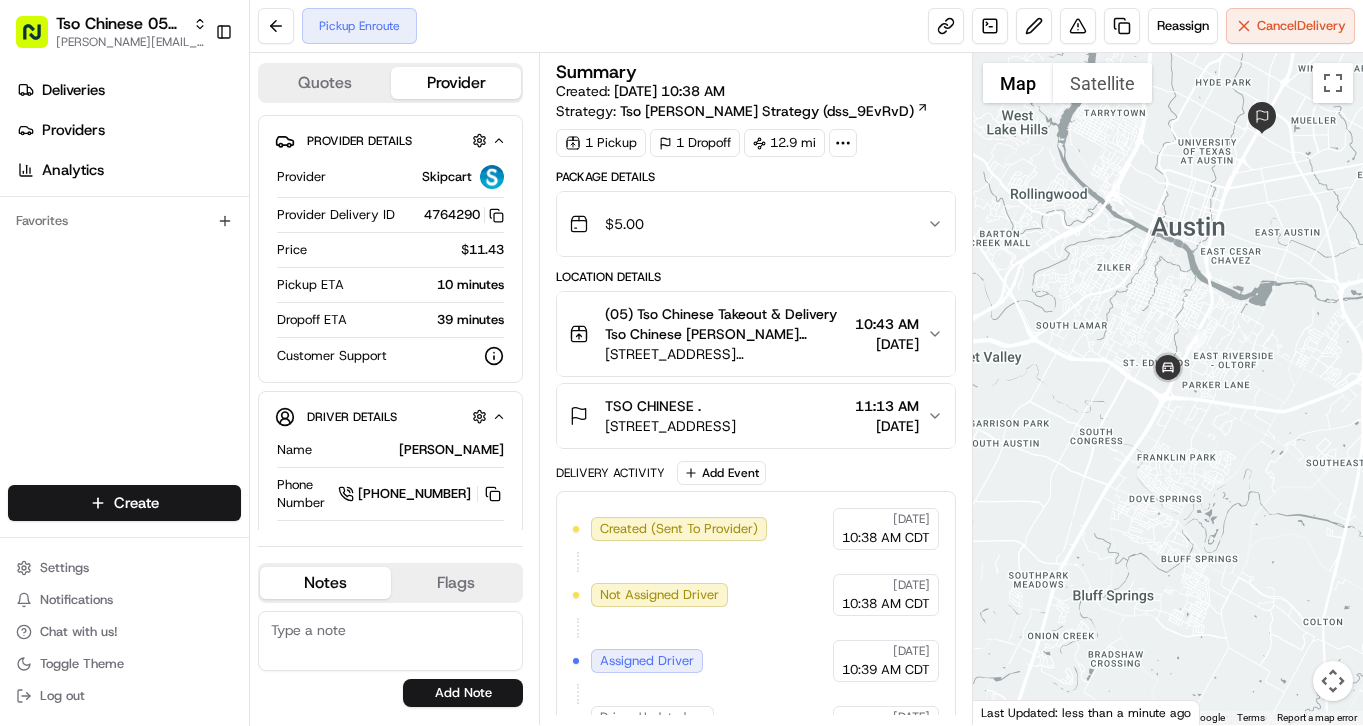 scroll, scrollTop: 38, scrollLeft: 0, axis: vertical 